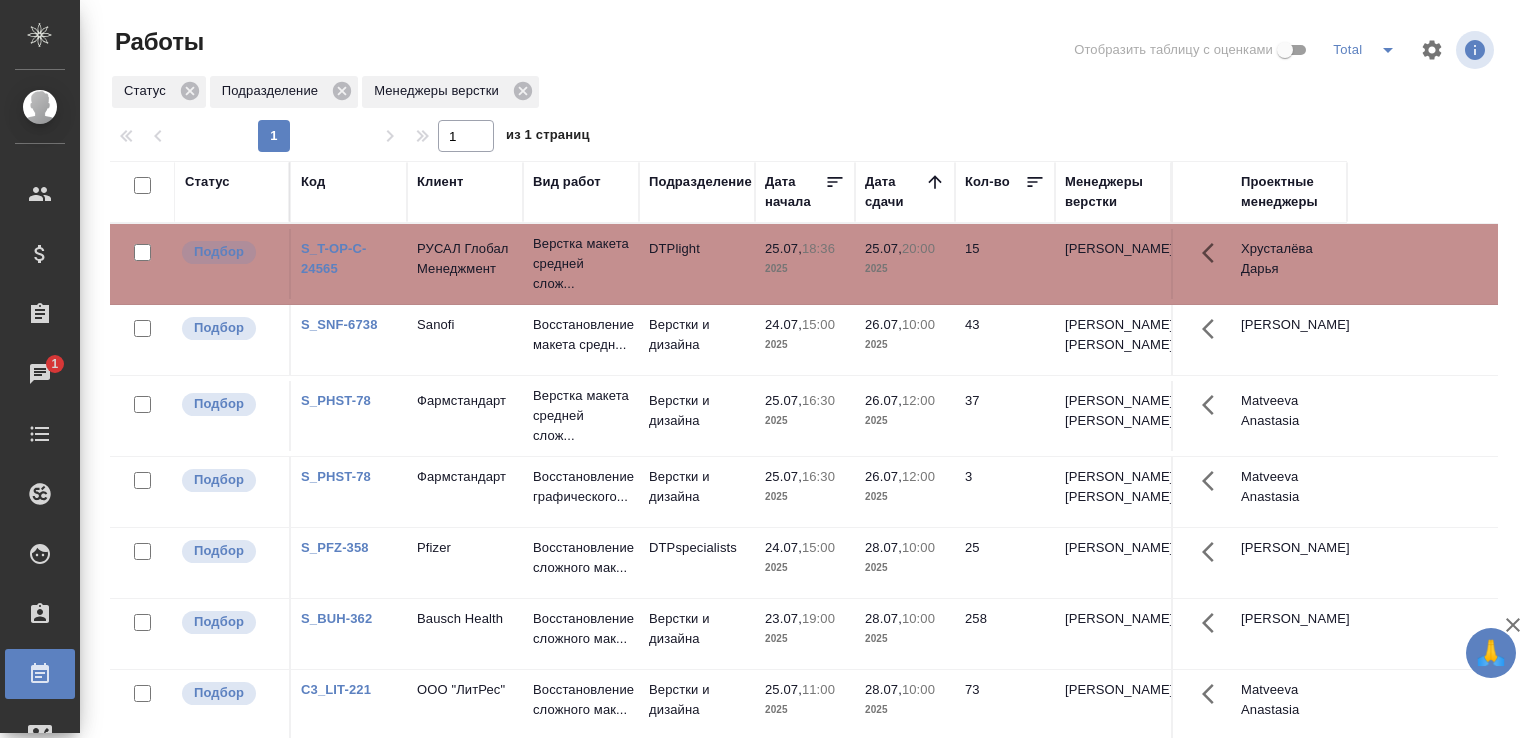 scroll, scrollTop: 0, scrollLeft: 0, axis: both 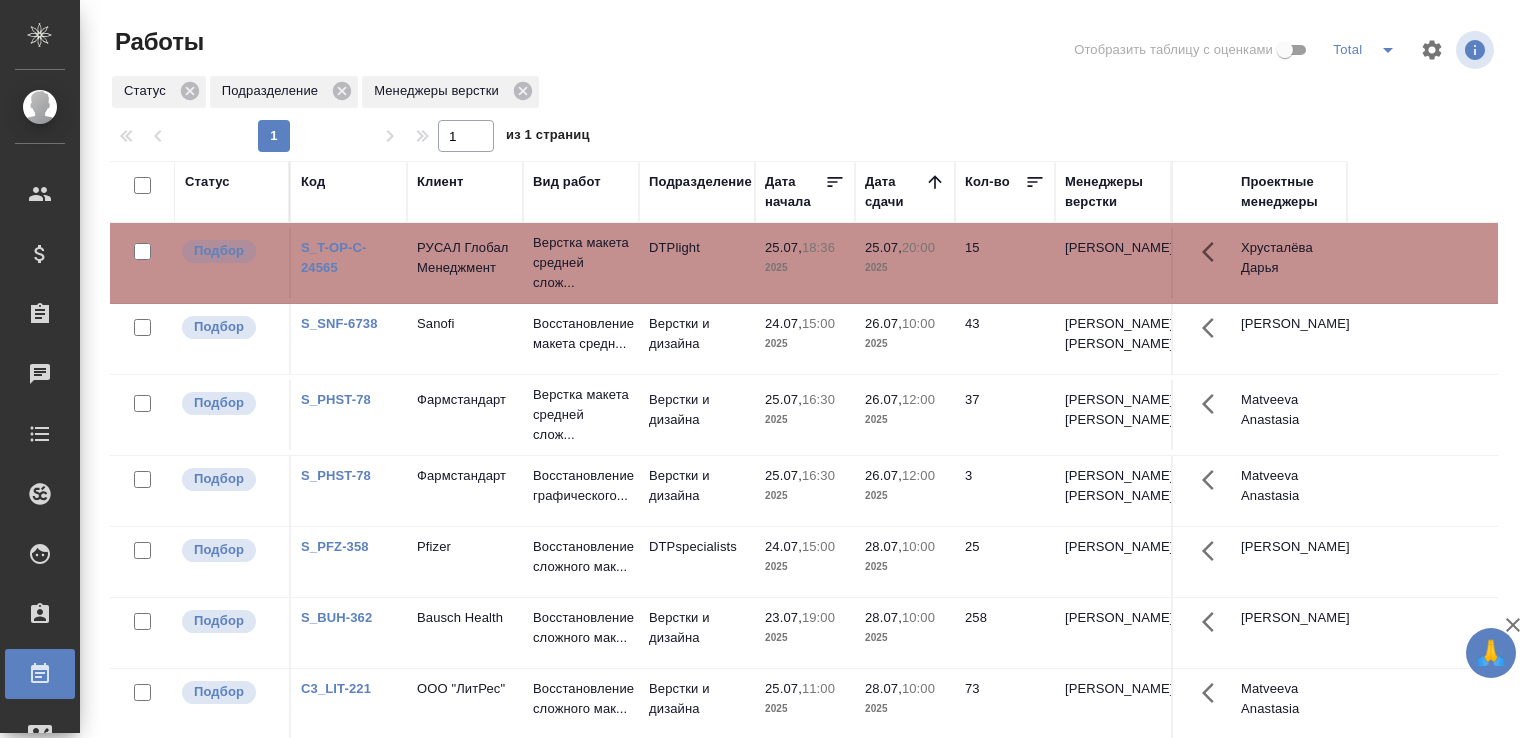 click on "Верстка макета средней слож..." at bounding box center (581, 263) 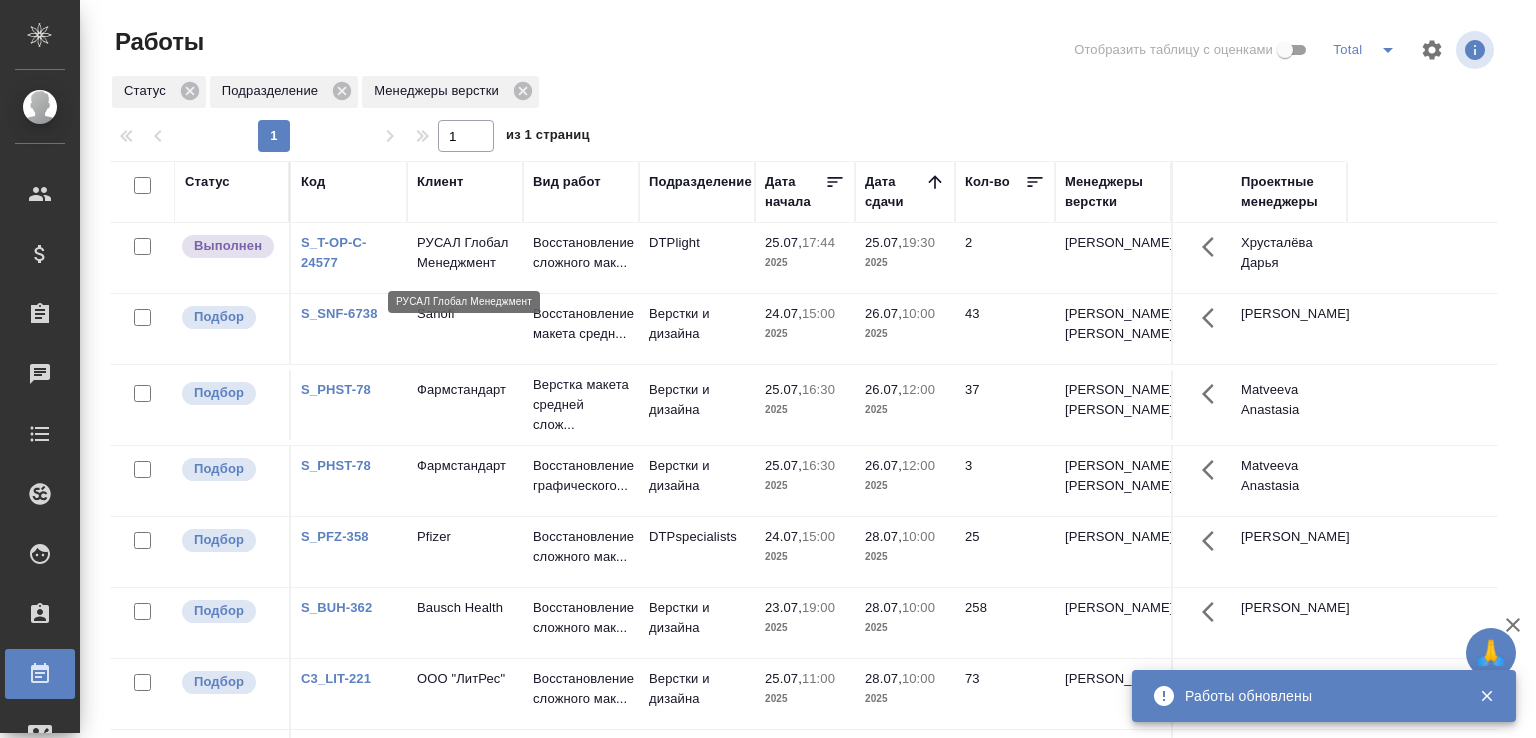 click on "РУСАЛ Глобал Менеджмент" at bounding box center [465, 253] 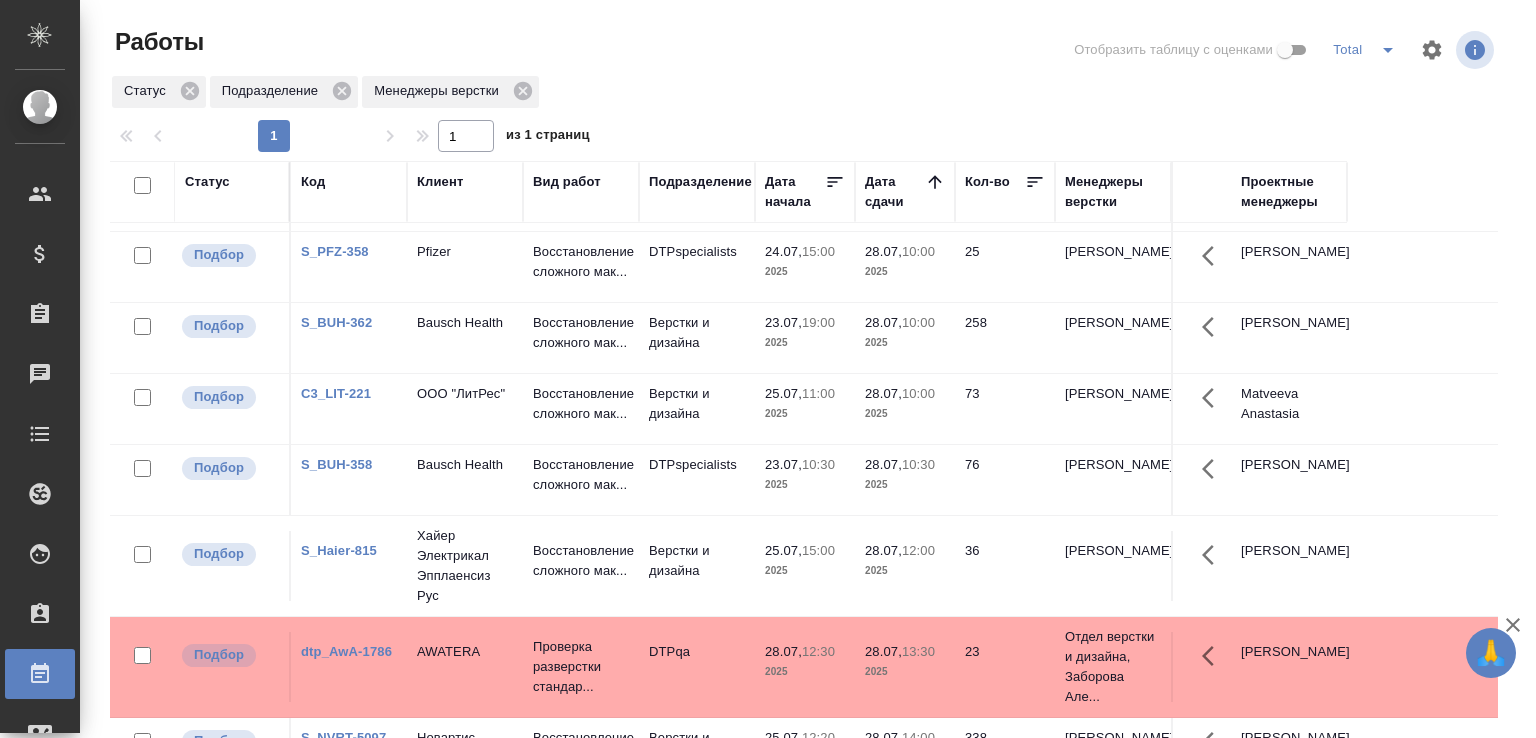 scroll, scrollTop: 0, scrollLeft: 0, axis: both 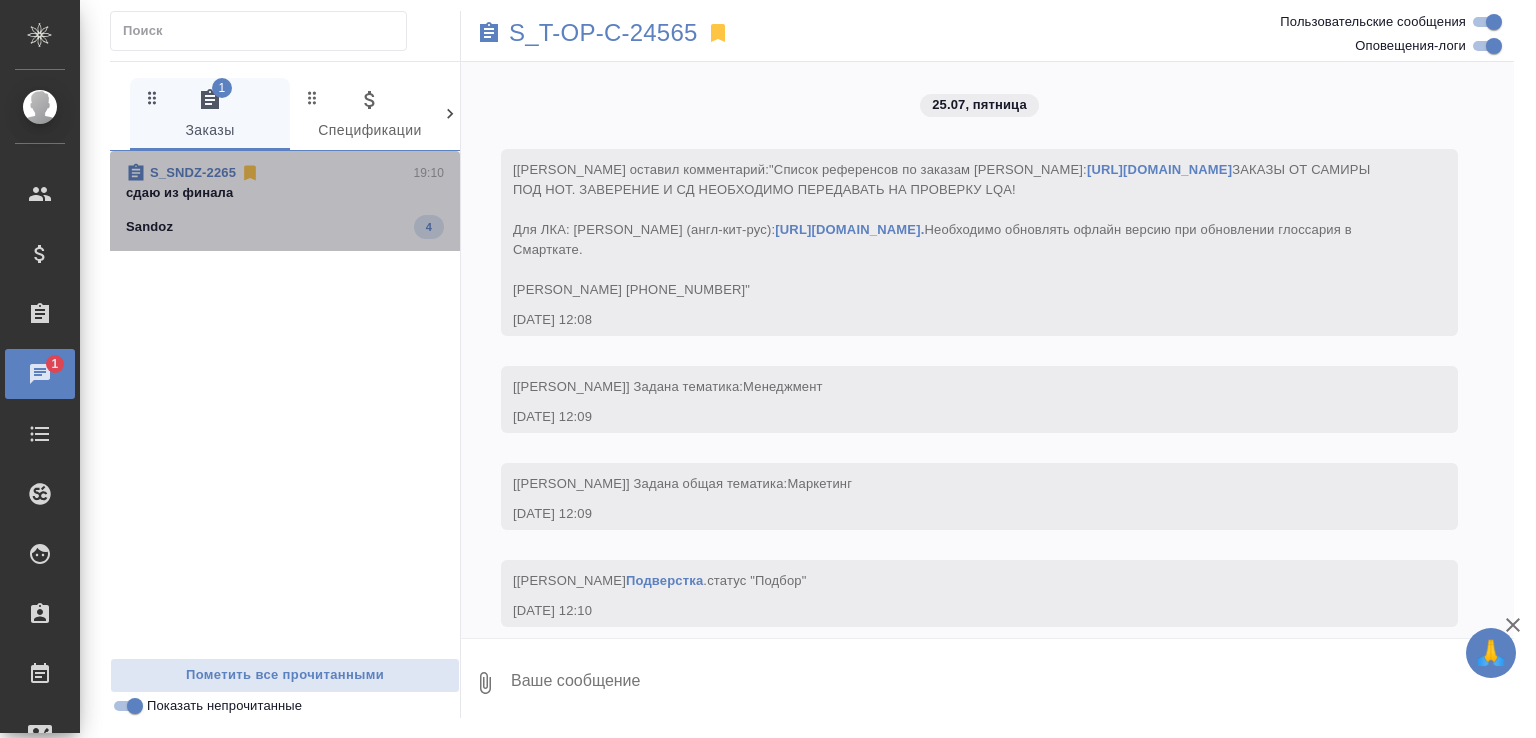 click on "Sandoz 4" 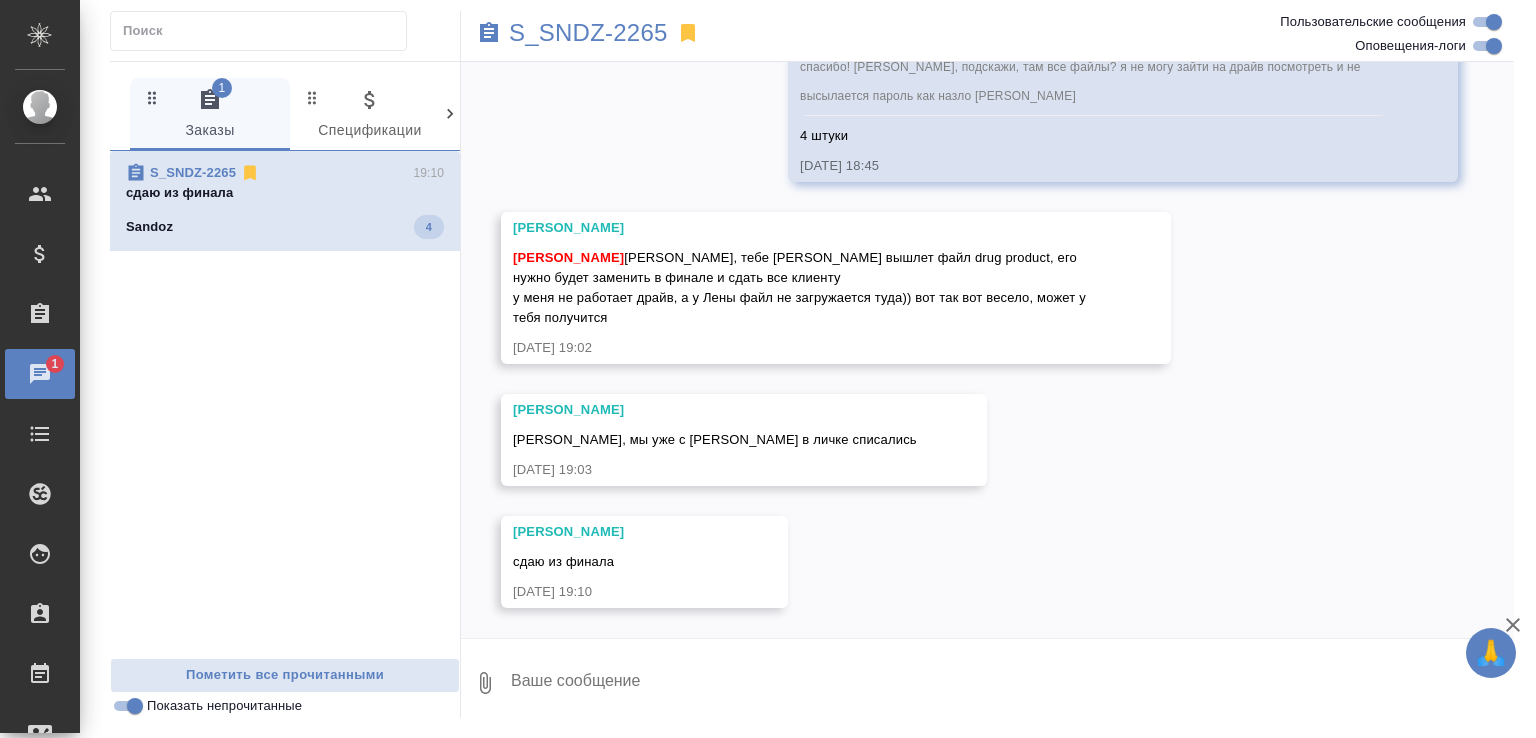scroll, scrollTop: 25550, scrollLeft: 0, axis: vertical 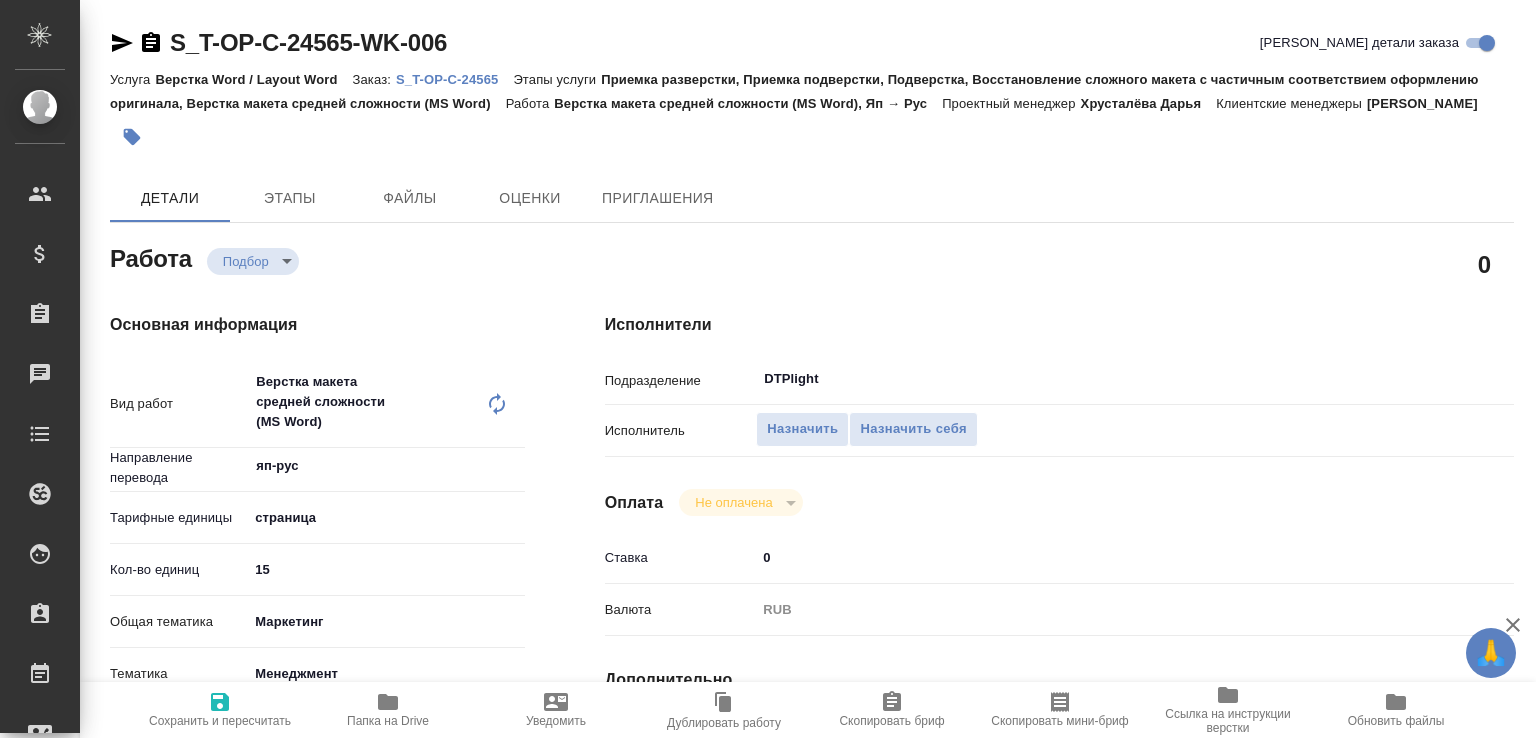 click on "Папка на Drive" at bounding box center (388, 710) 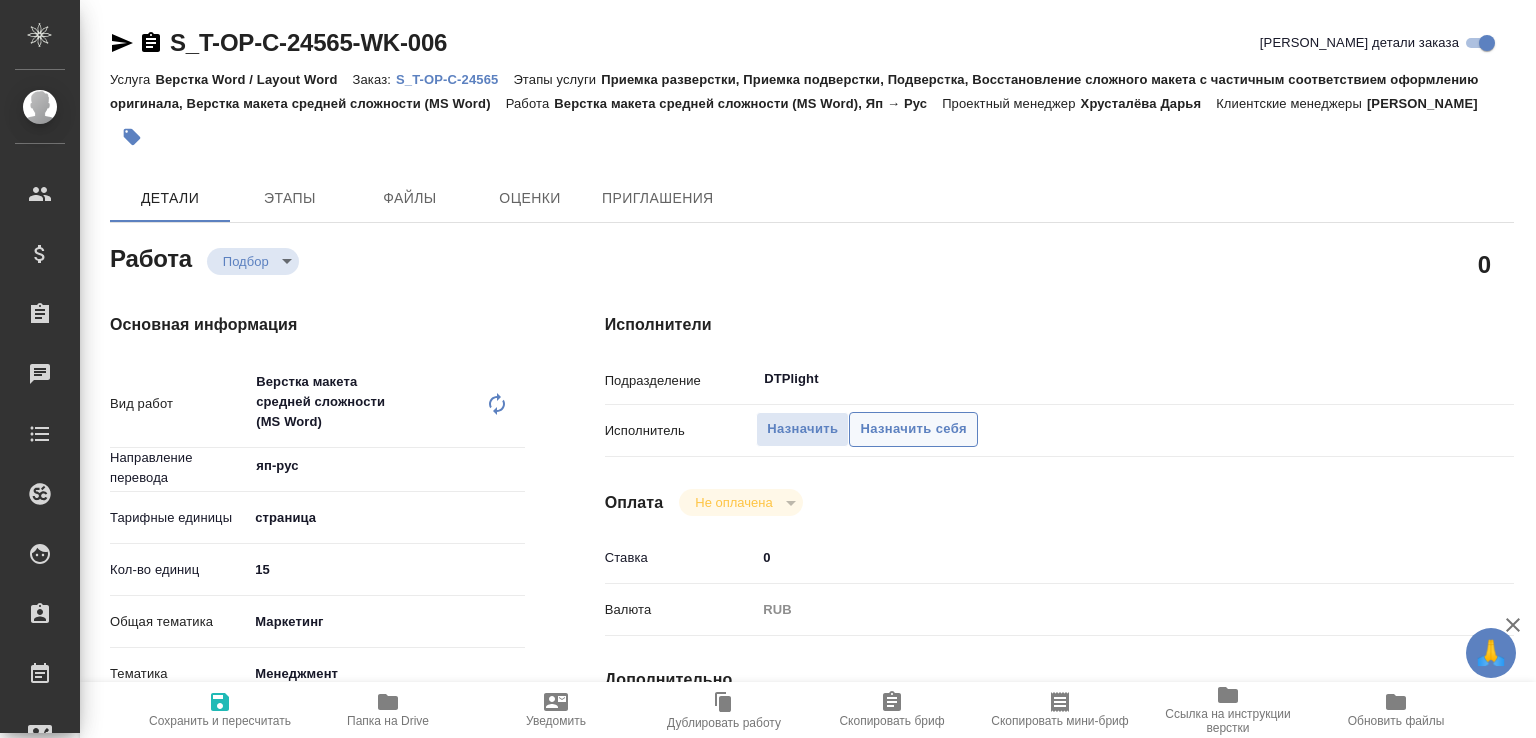 click on "Назначить себя" at bounding box center [913, 429] 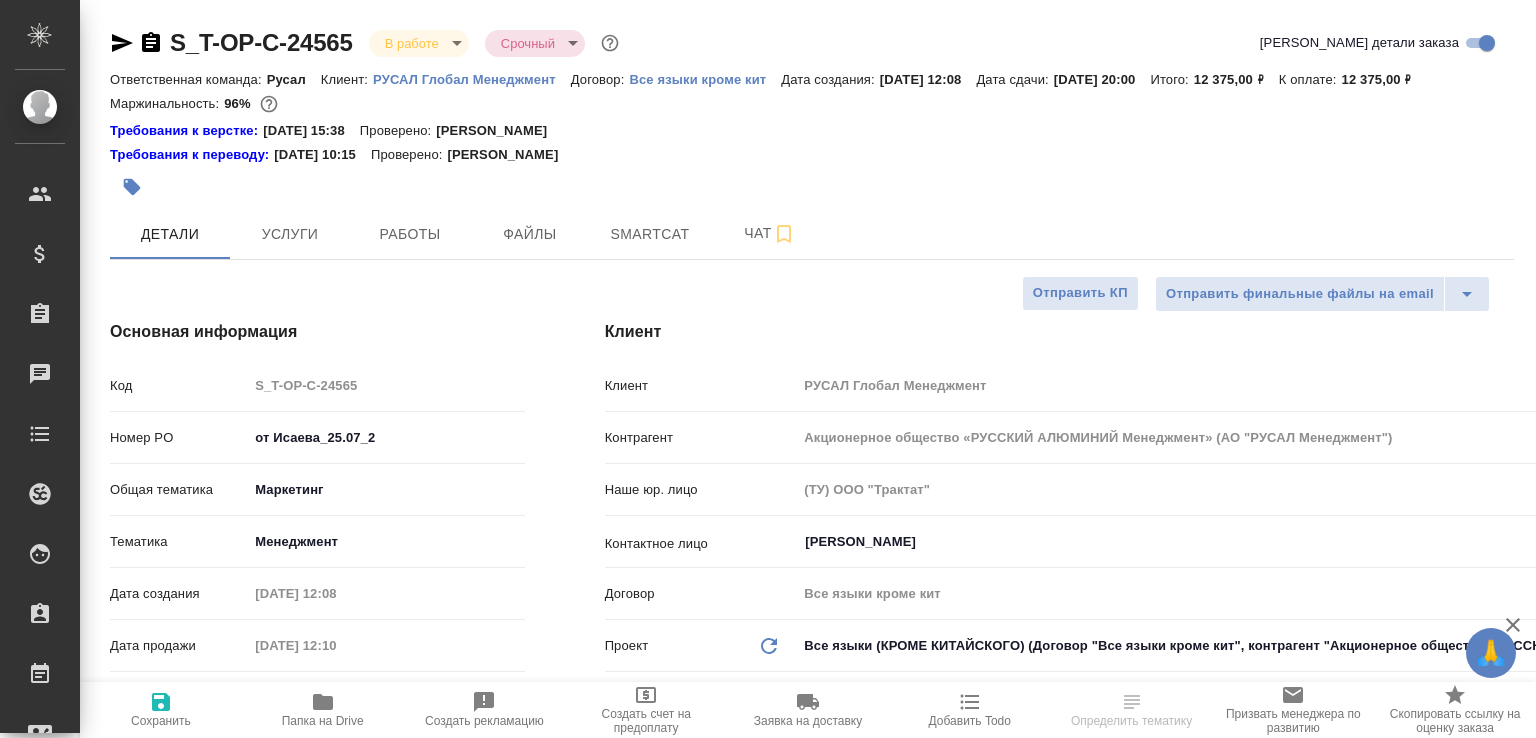 select on "RU" 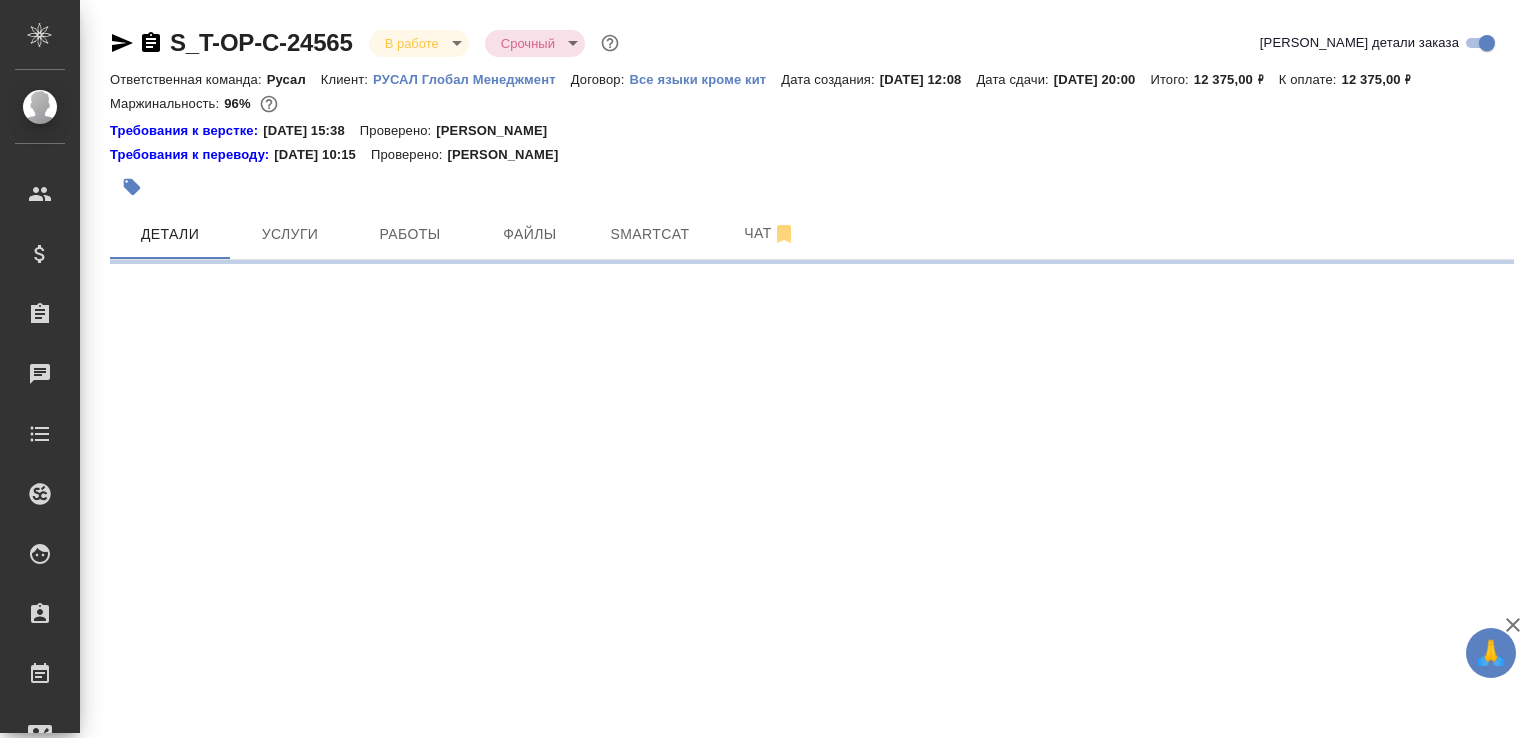 select on "RU" 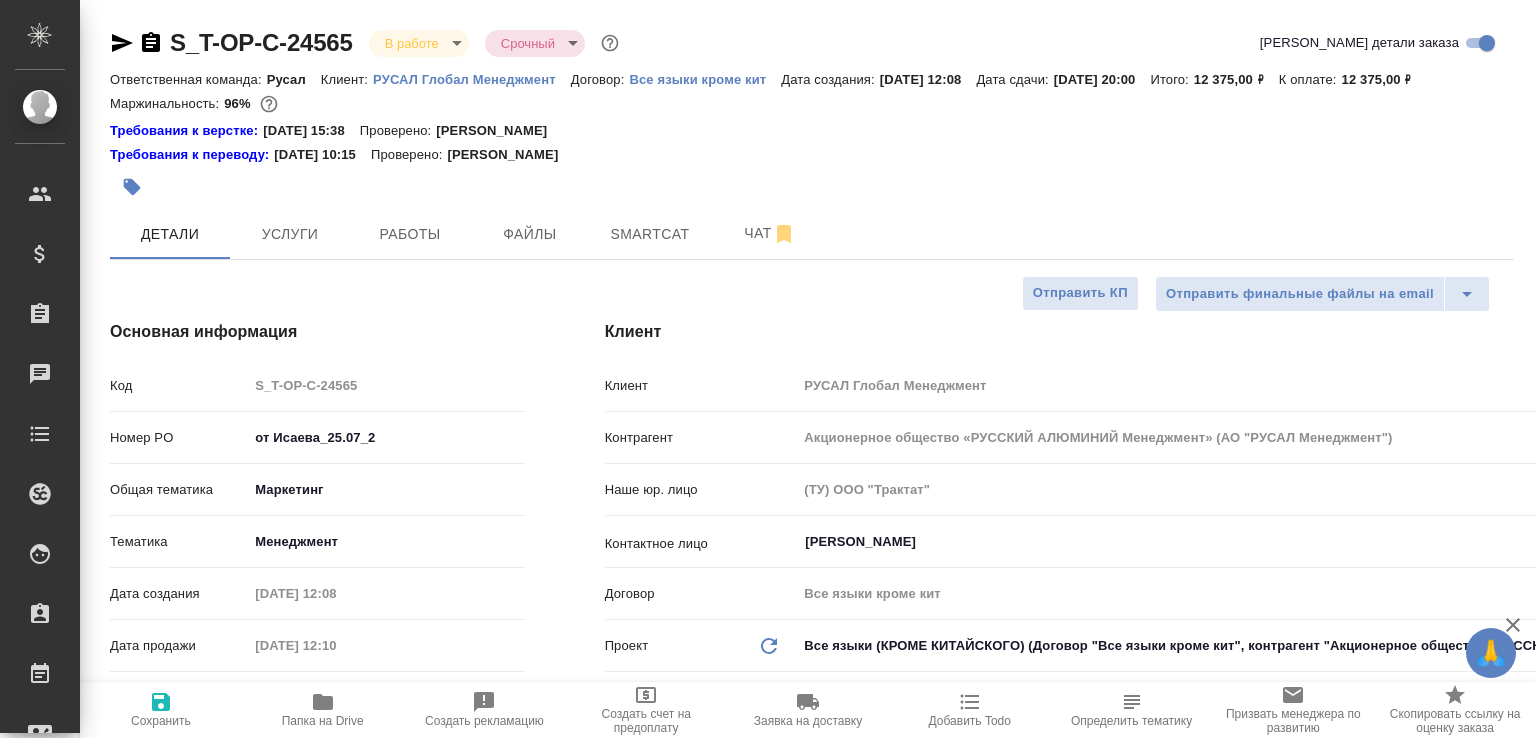 type on "x" 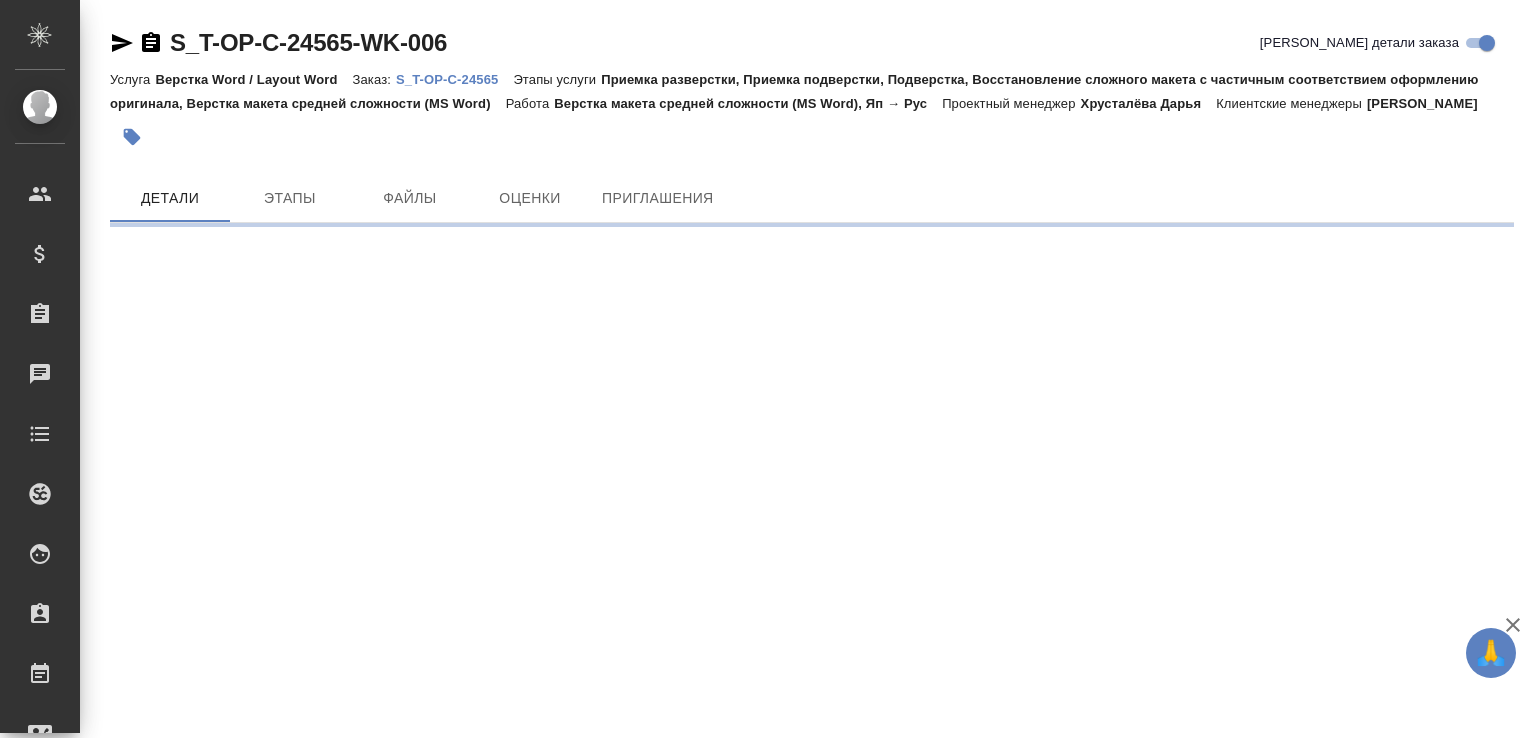 scroll, scrollTop: 0, scrollLeft: 0, axis: both 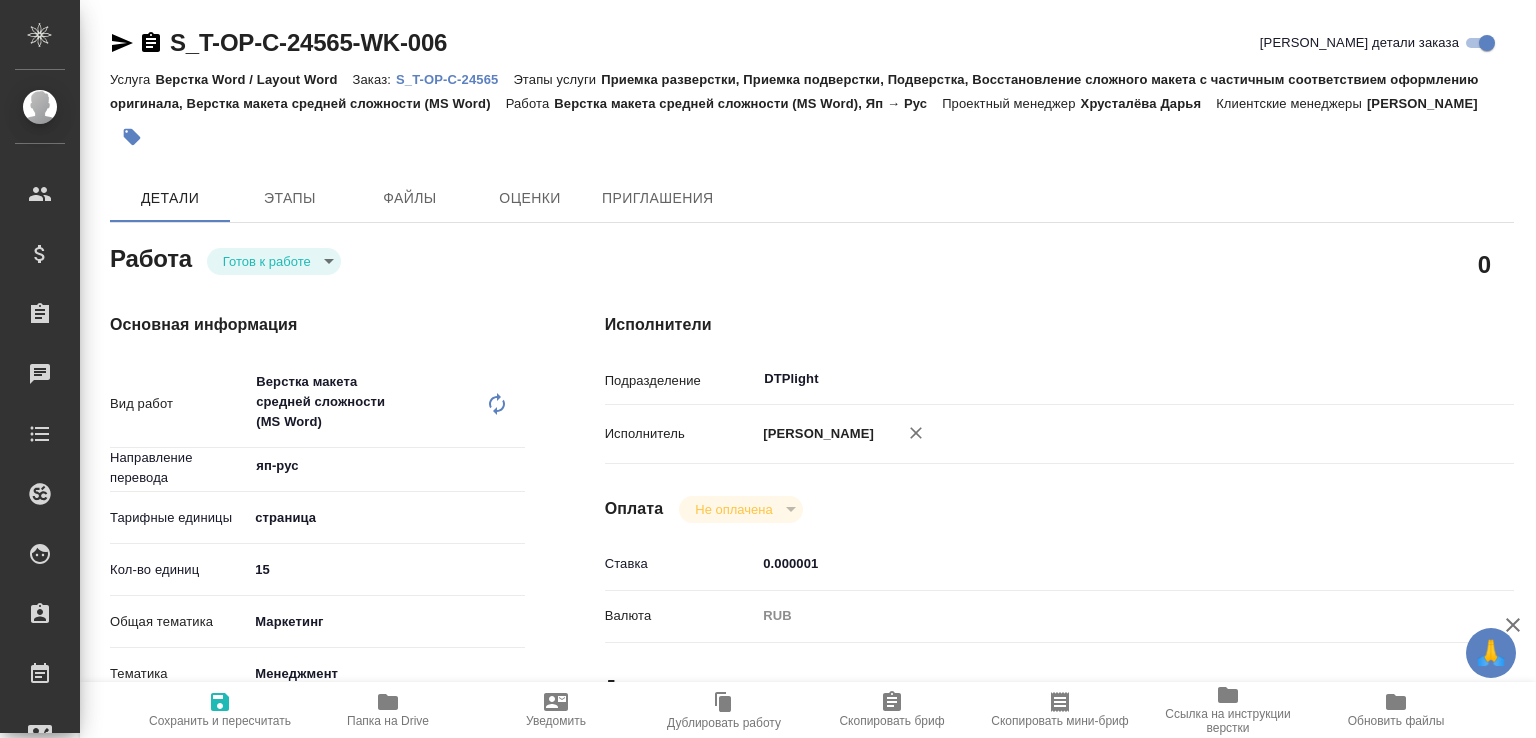 type on "x" 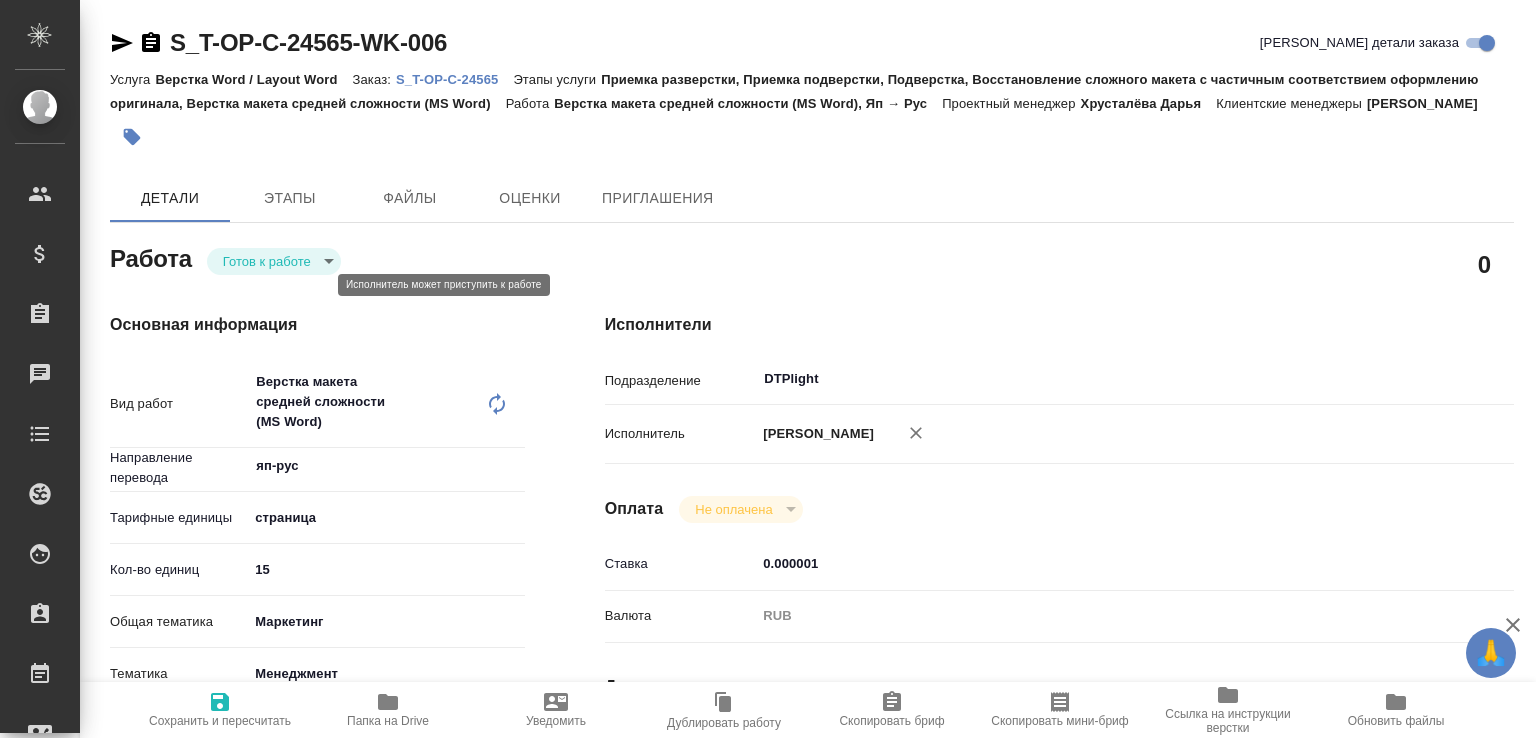 type on "x" 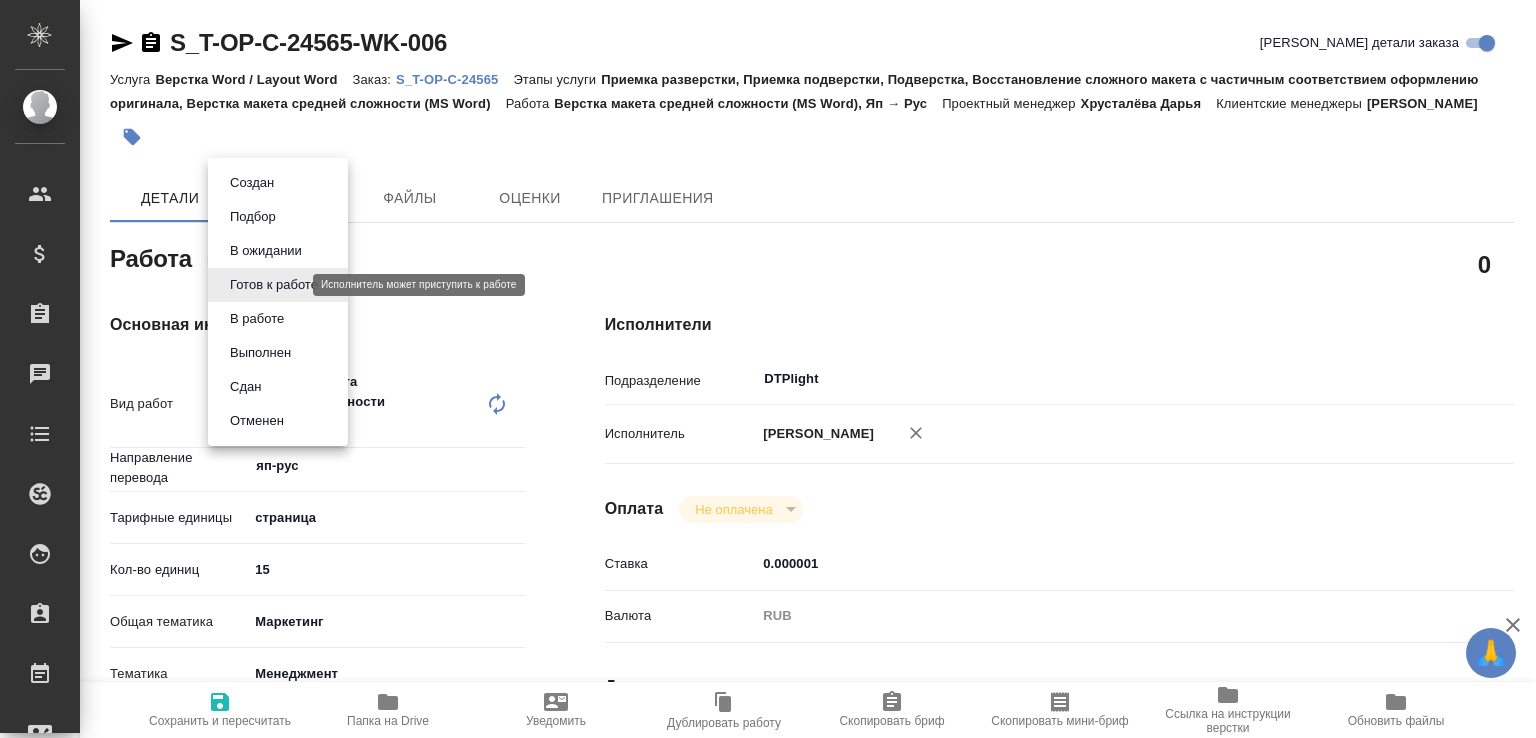 type on "x" 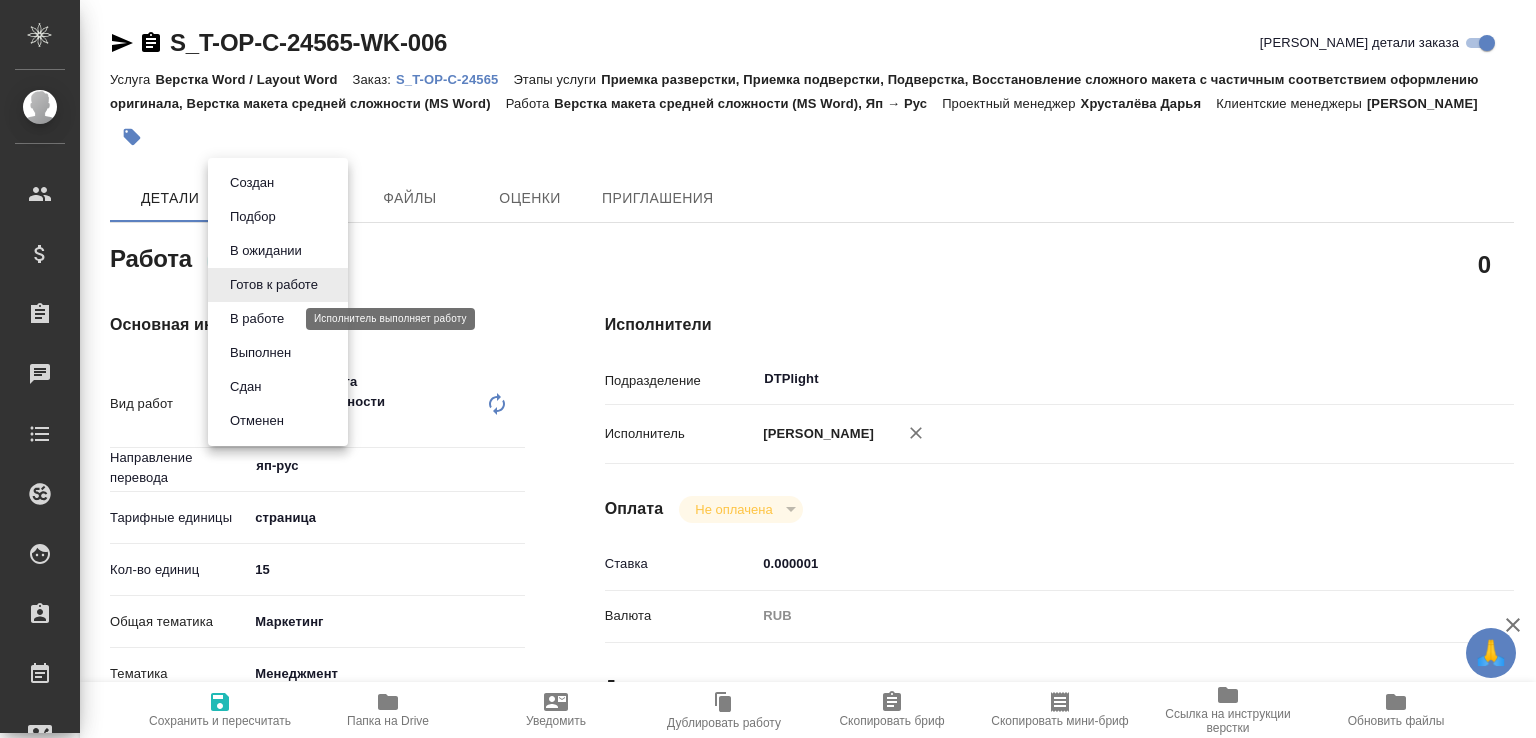 click on "В работе" at bounding box center [257, 319] 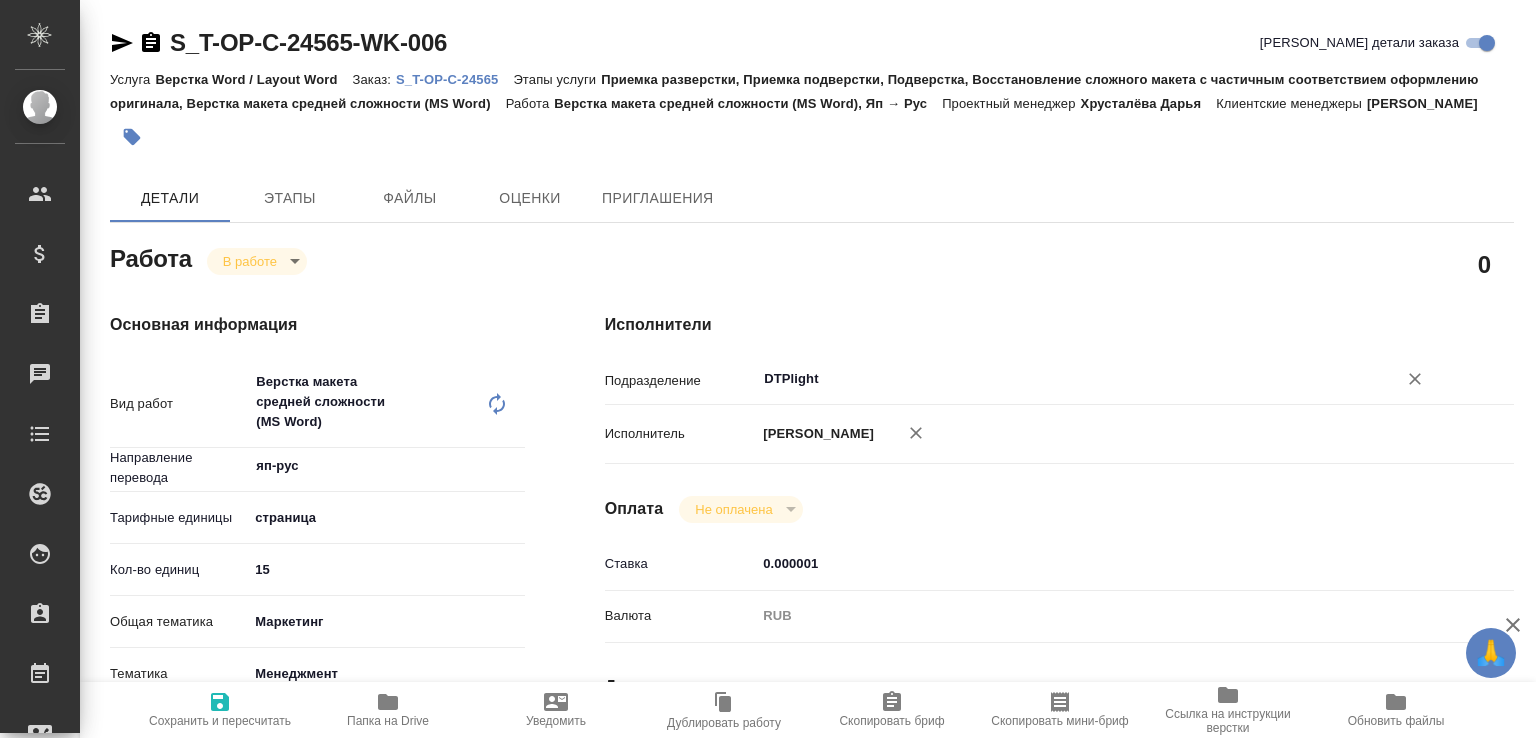 type on "x" 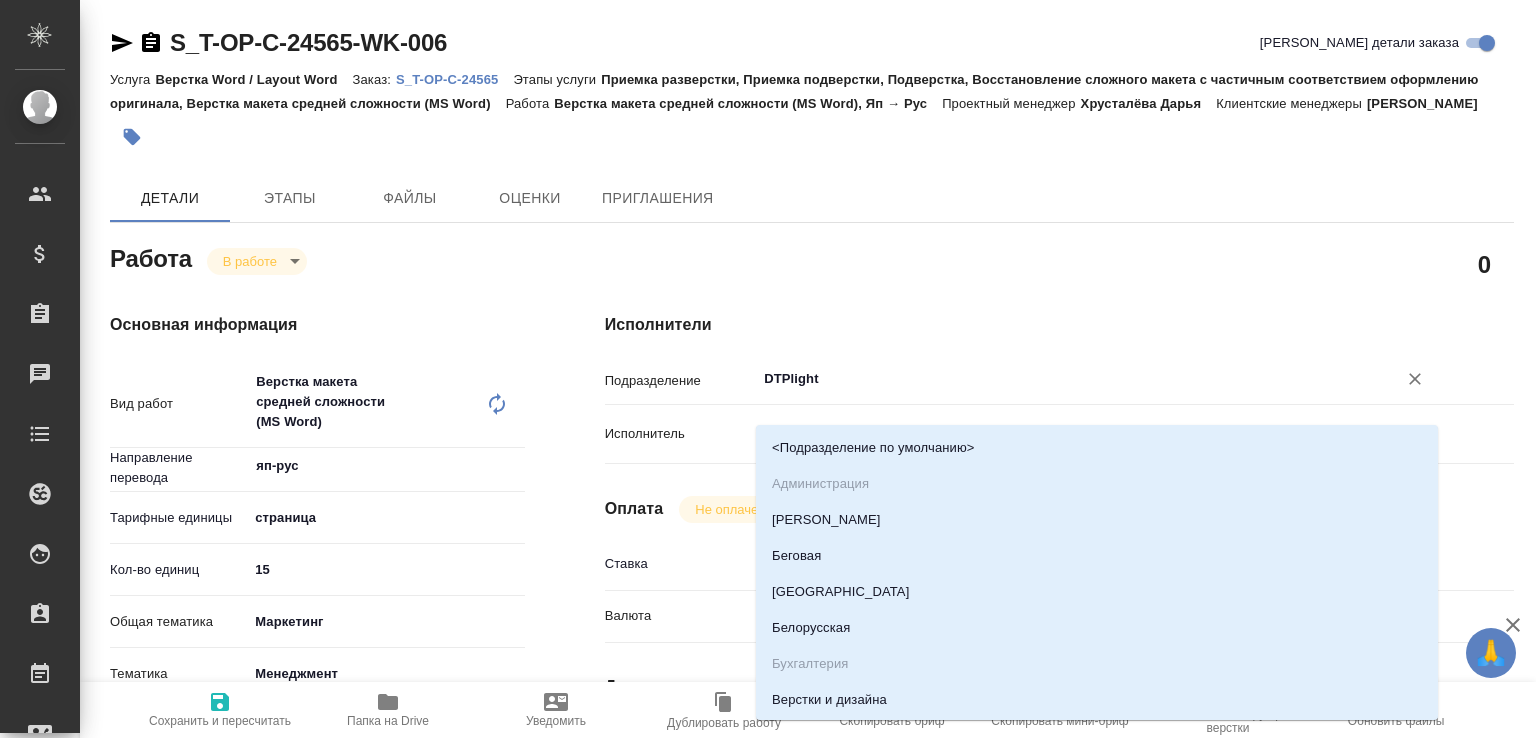 click on "DTPlight" at bounding box center [1063, 379] 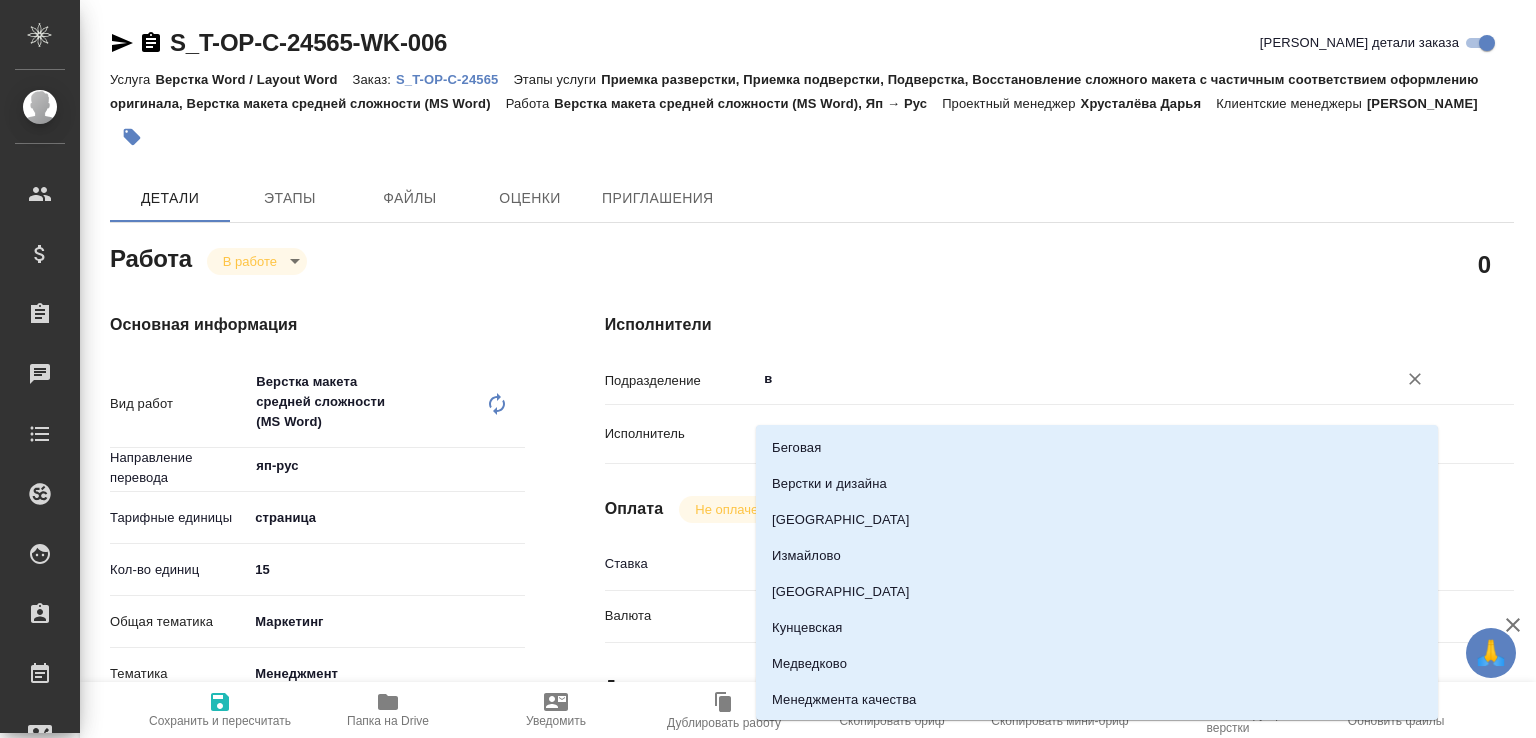 type on "x" 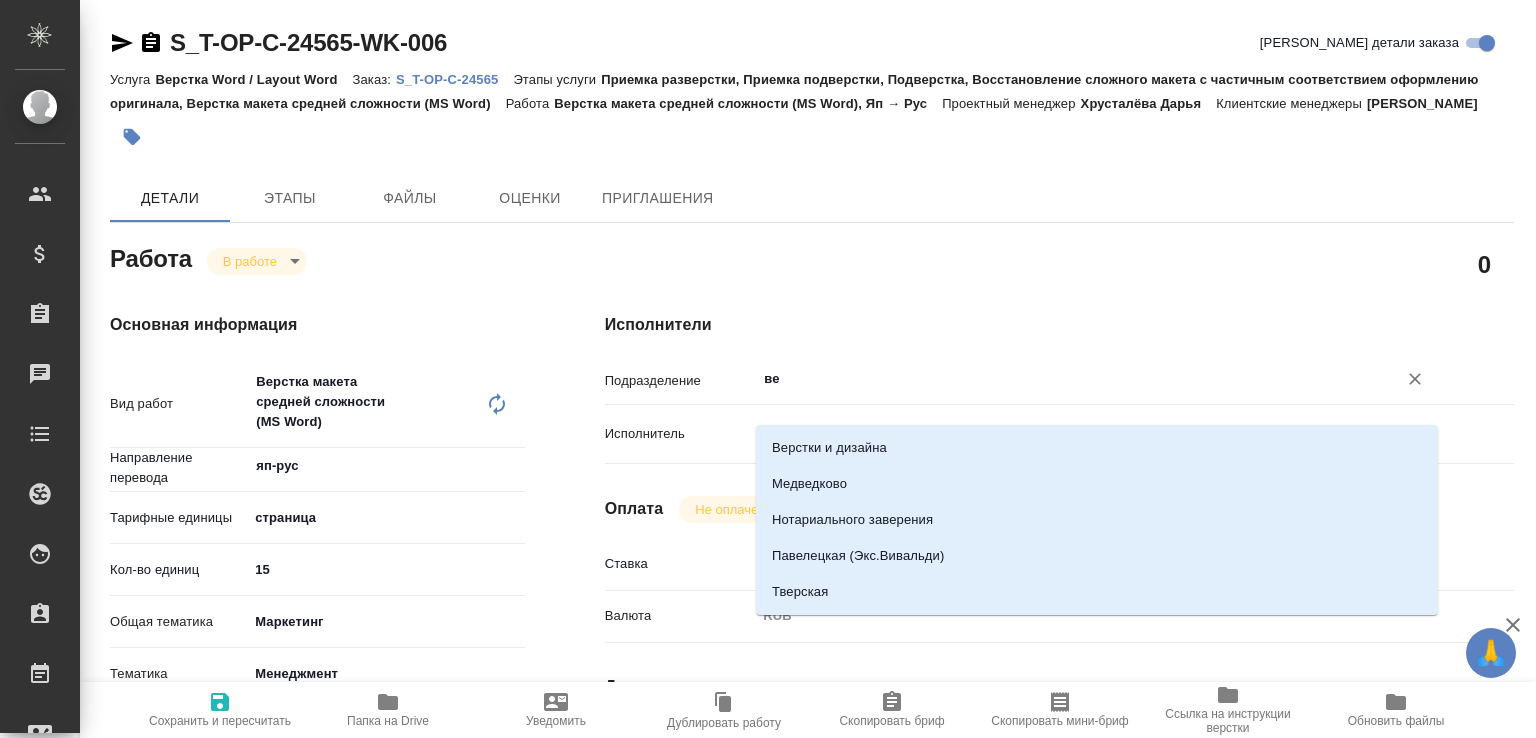 type on "вер" 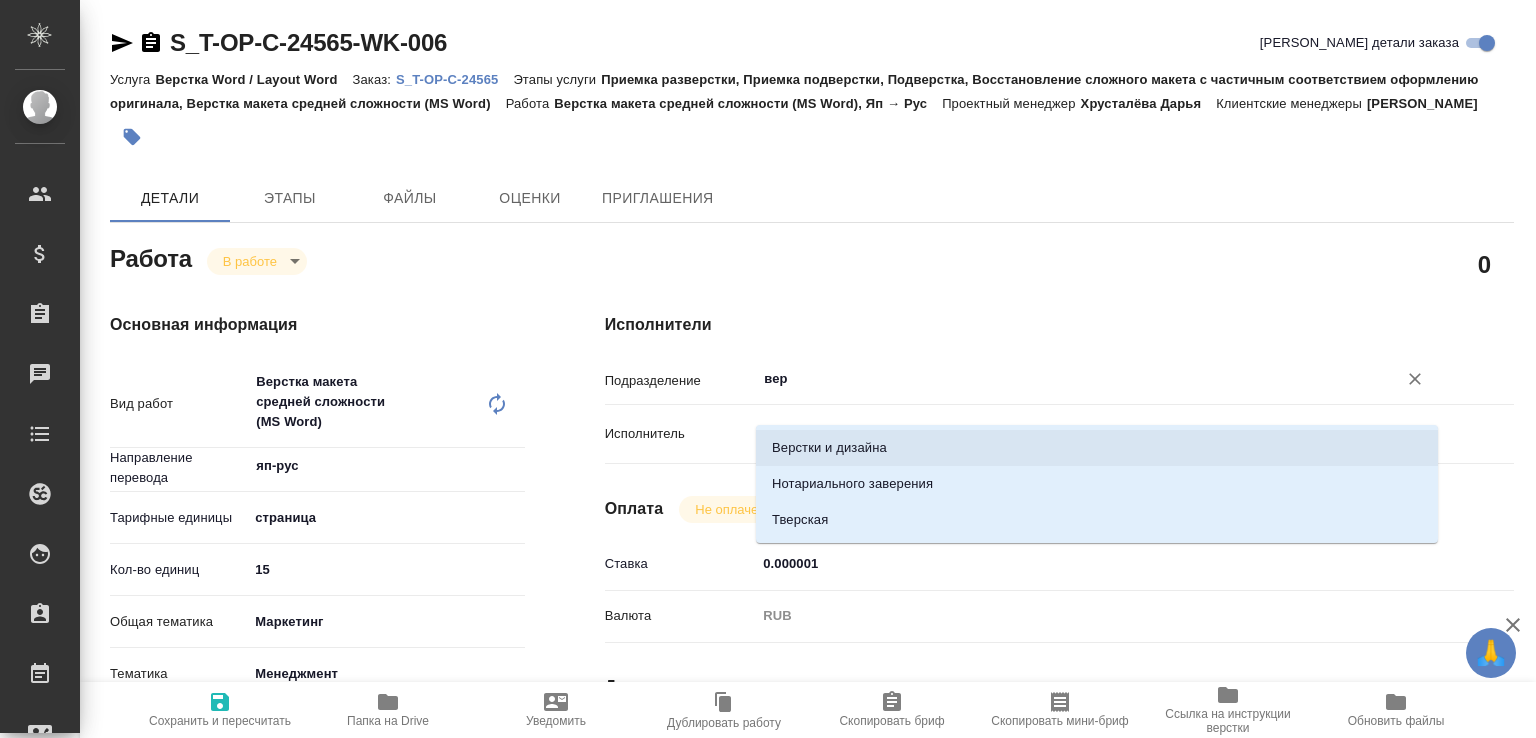 click on "Верстки и дизайна" at bounding box center (1097, 448) 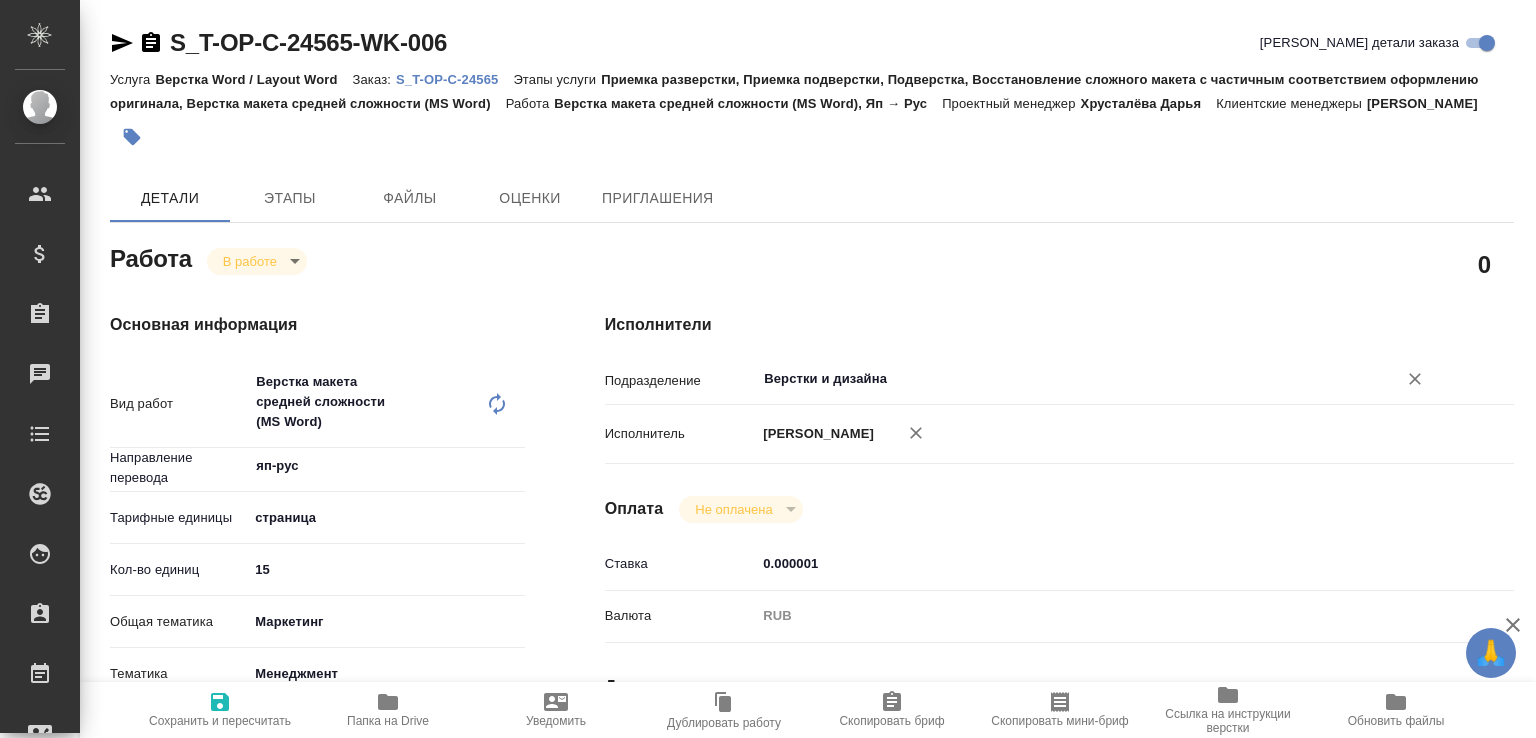 type on "Верстки и дизайна" 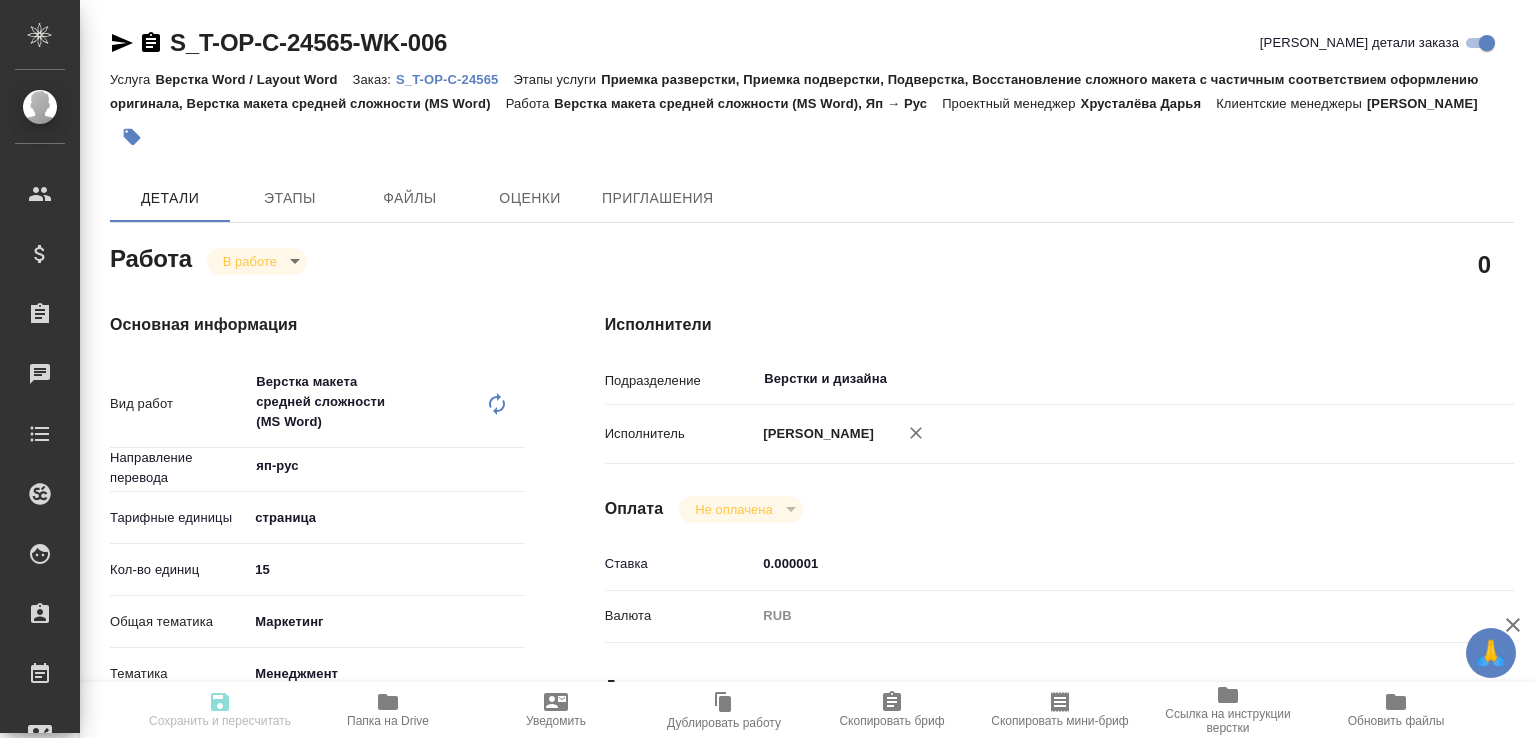 type on "x" 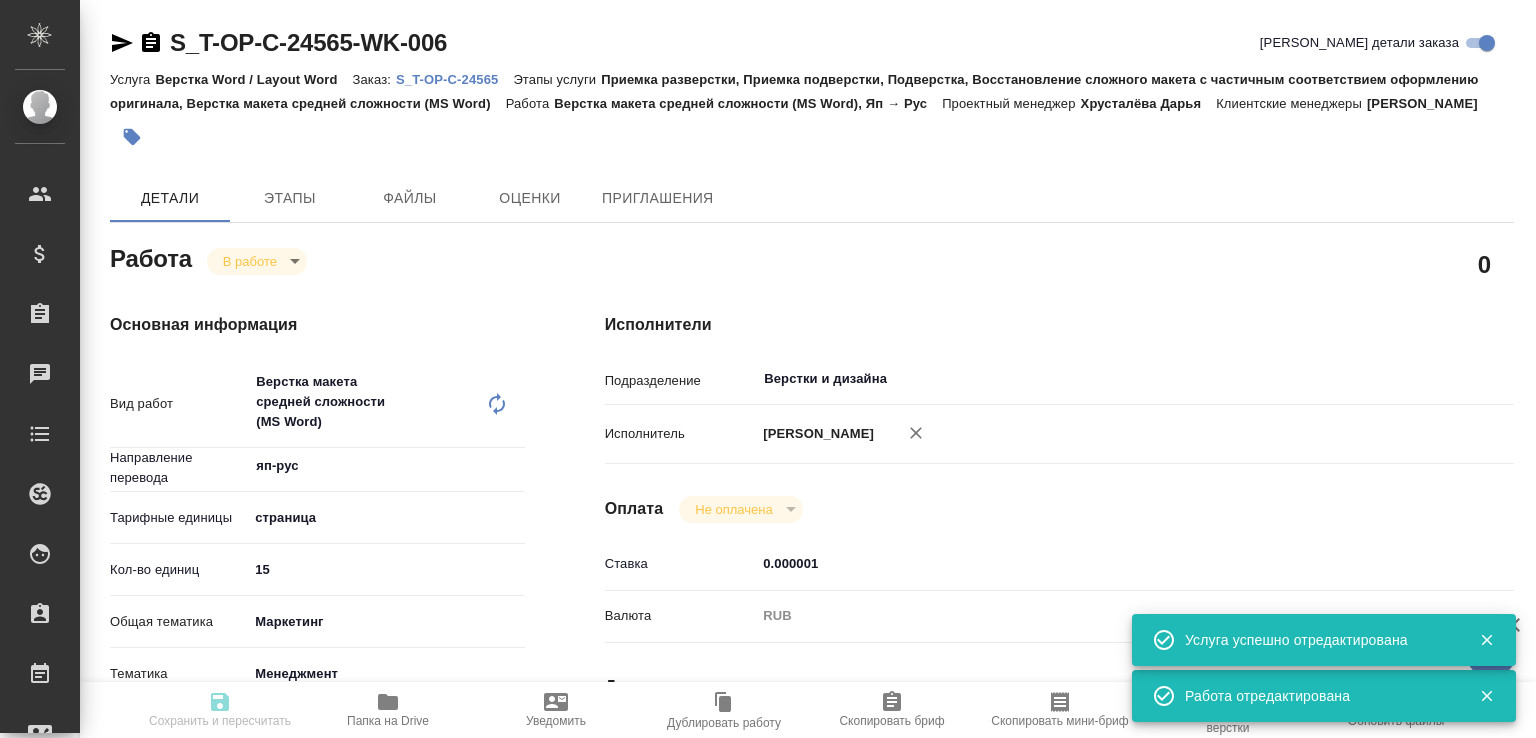 type on "x" 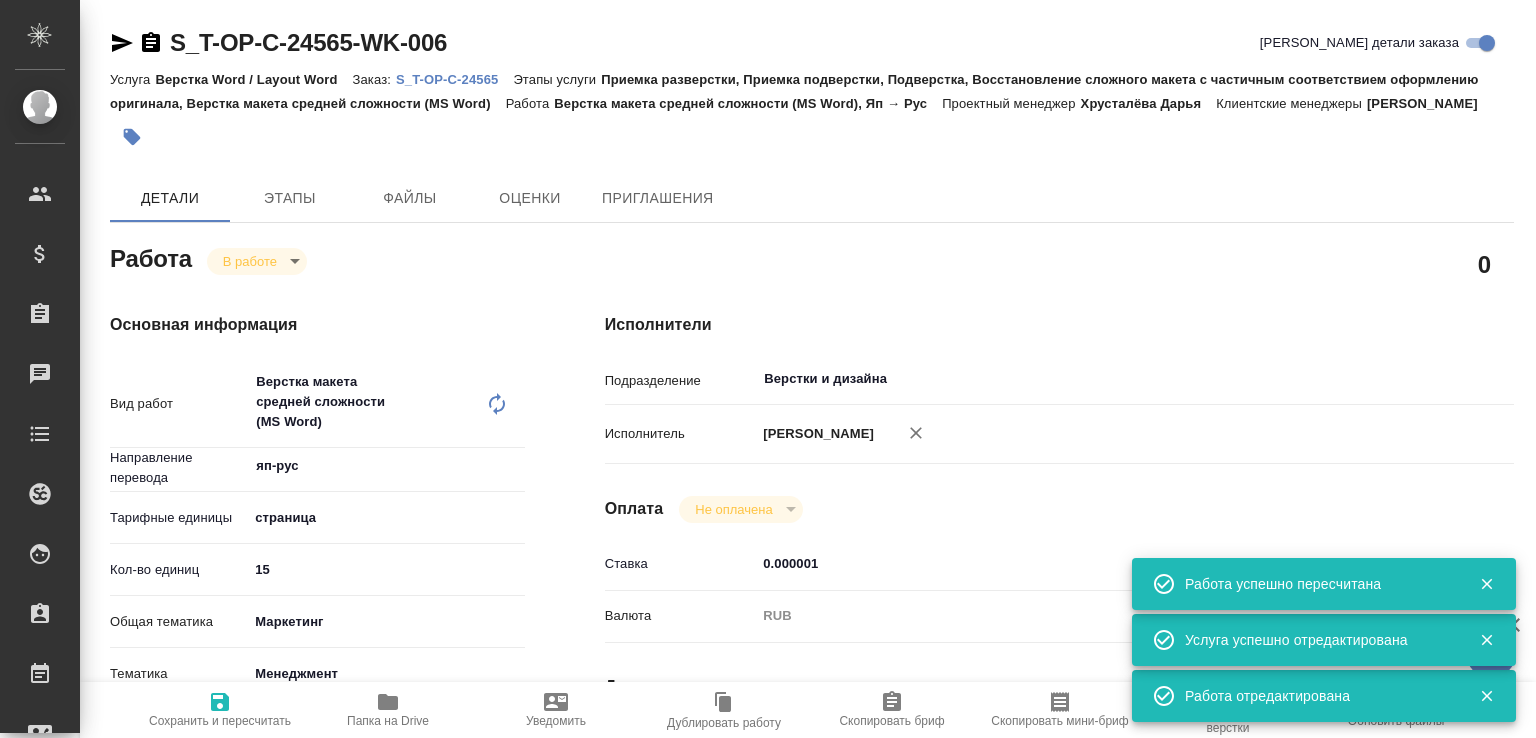 type on "x" 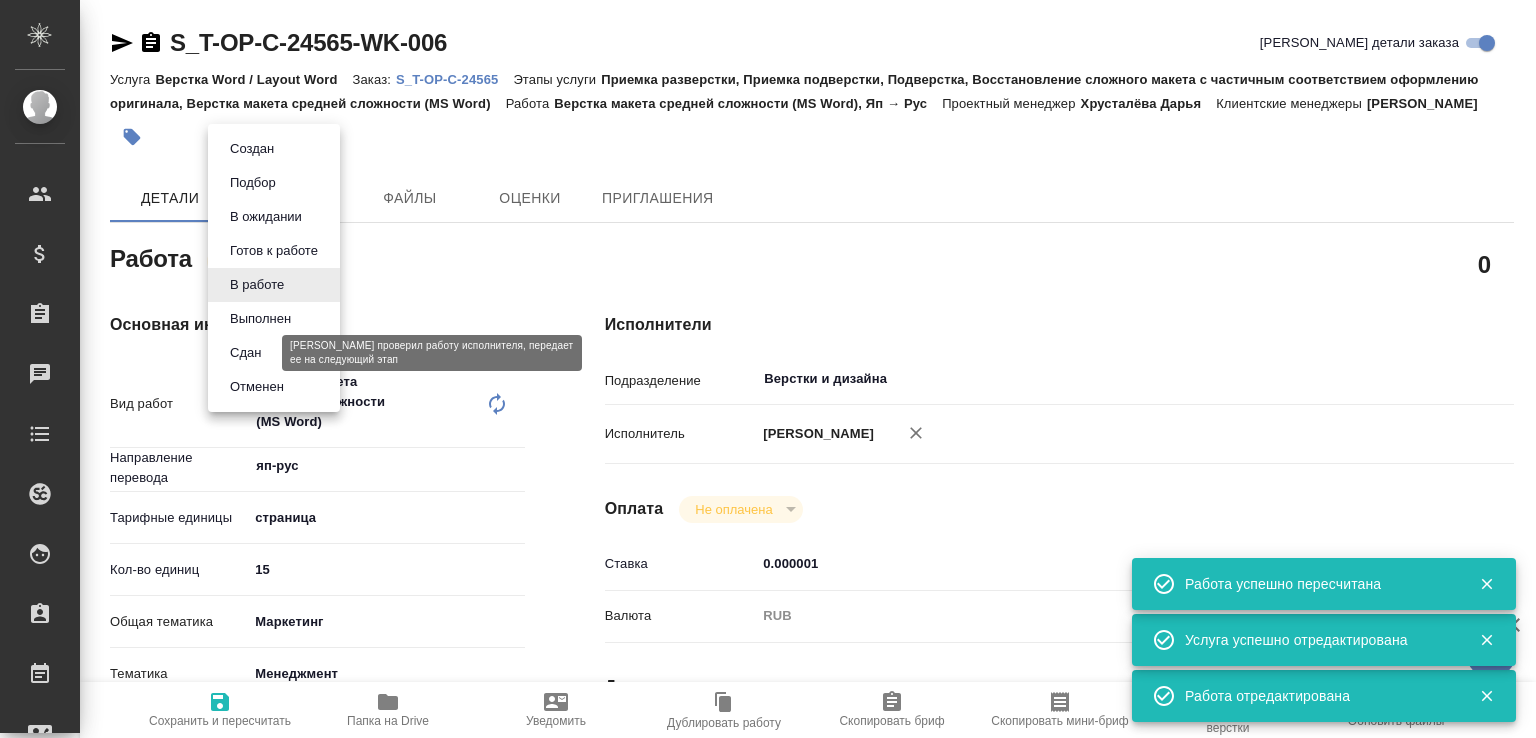 click on "Сдан" at bounding box center (245, 353) 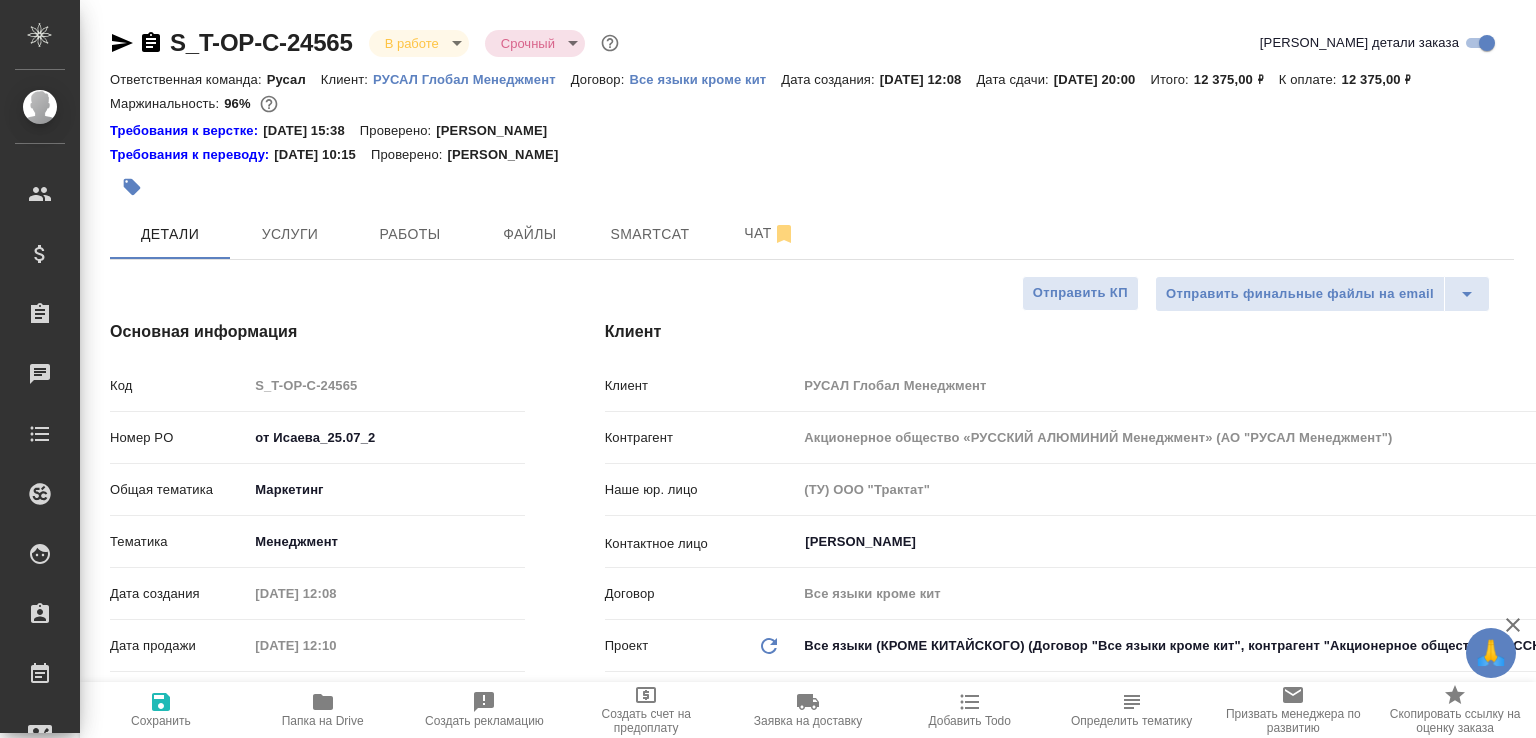 select on "RU" 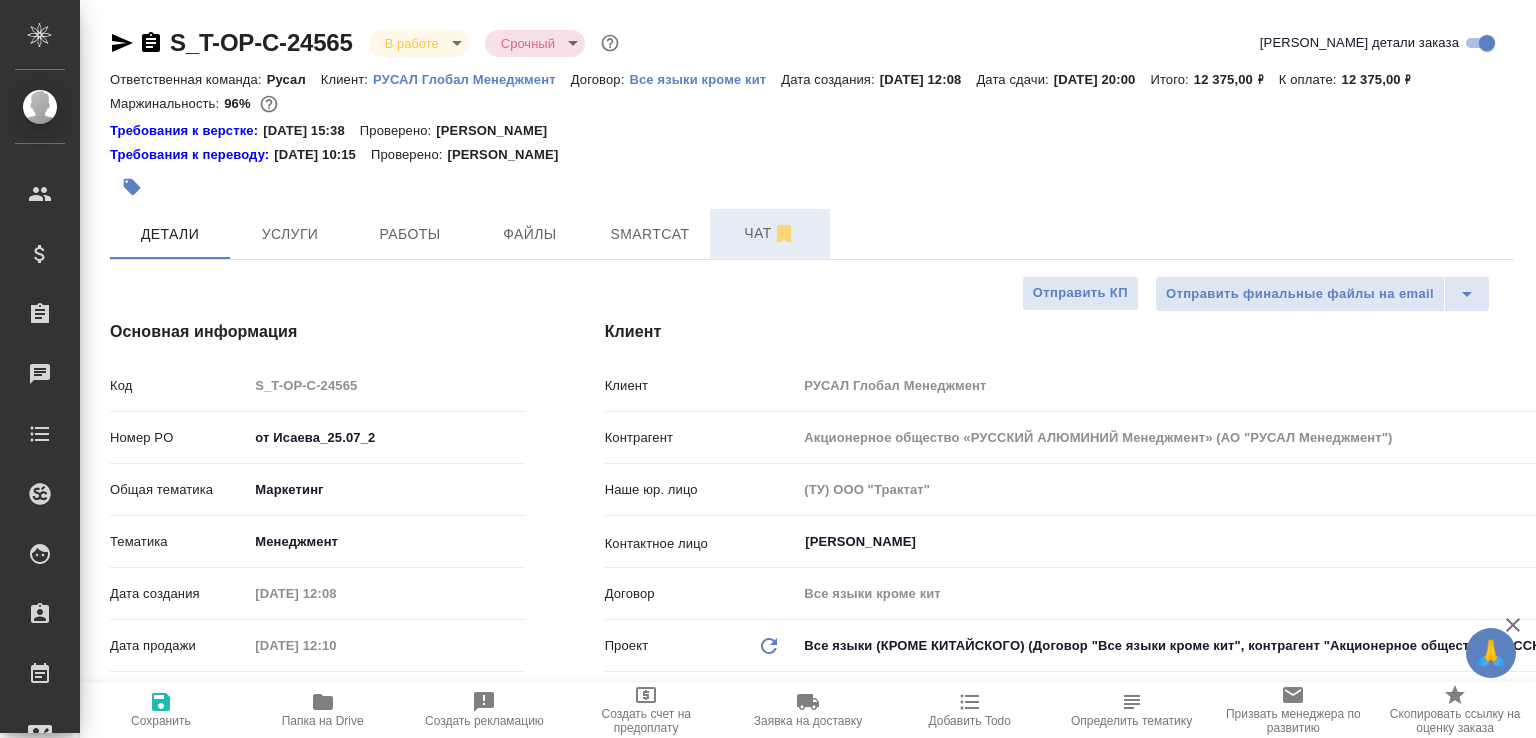 scroll, scrollTop: 0, scrollLeft: 0, axis: both 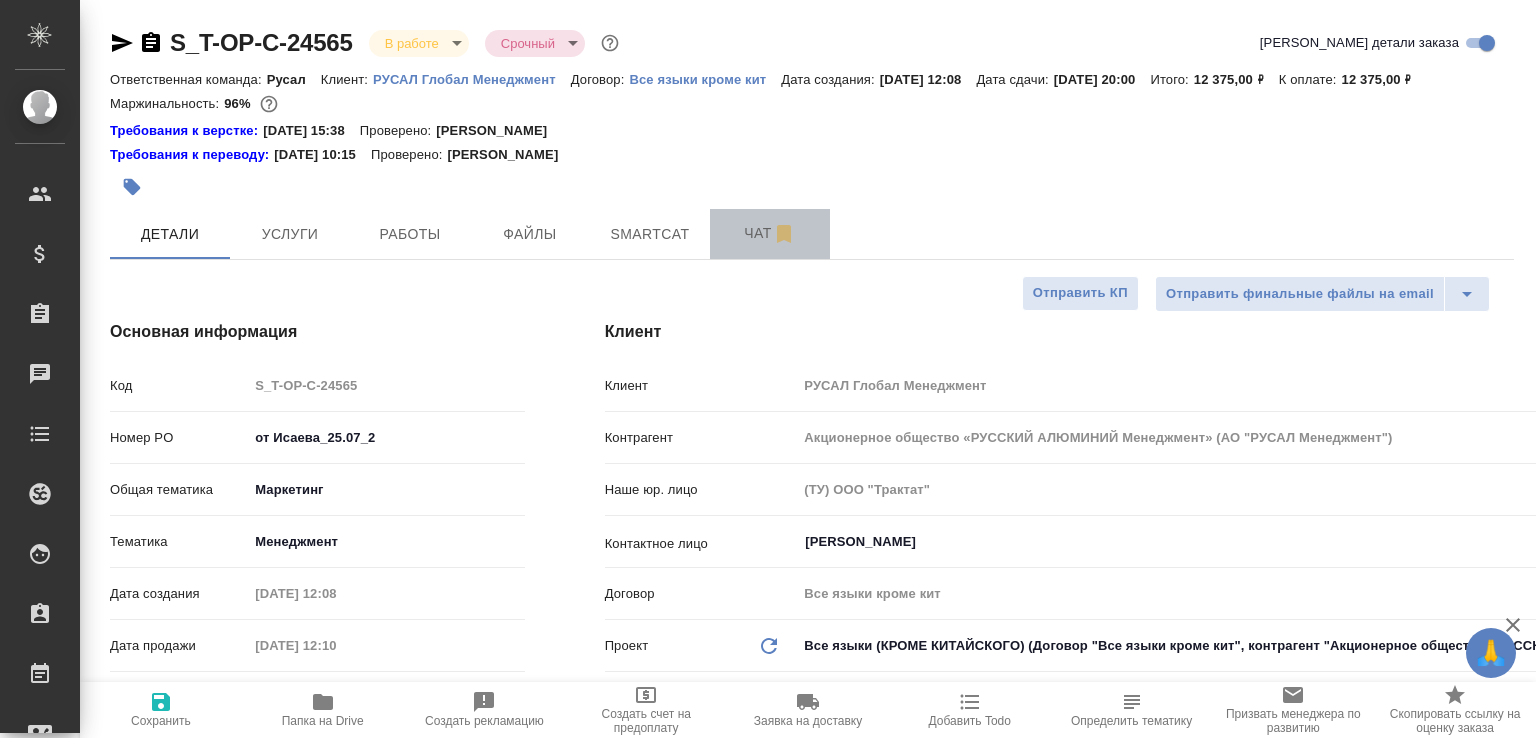 click on "Чат" at bounding box center [770, 233] 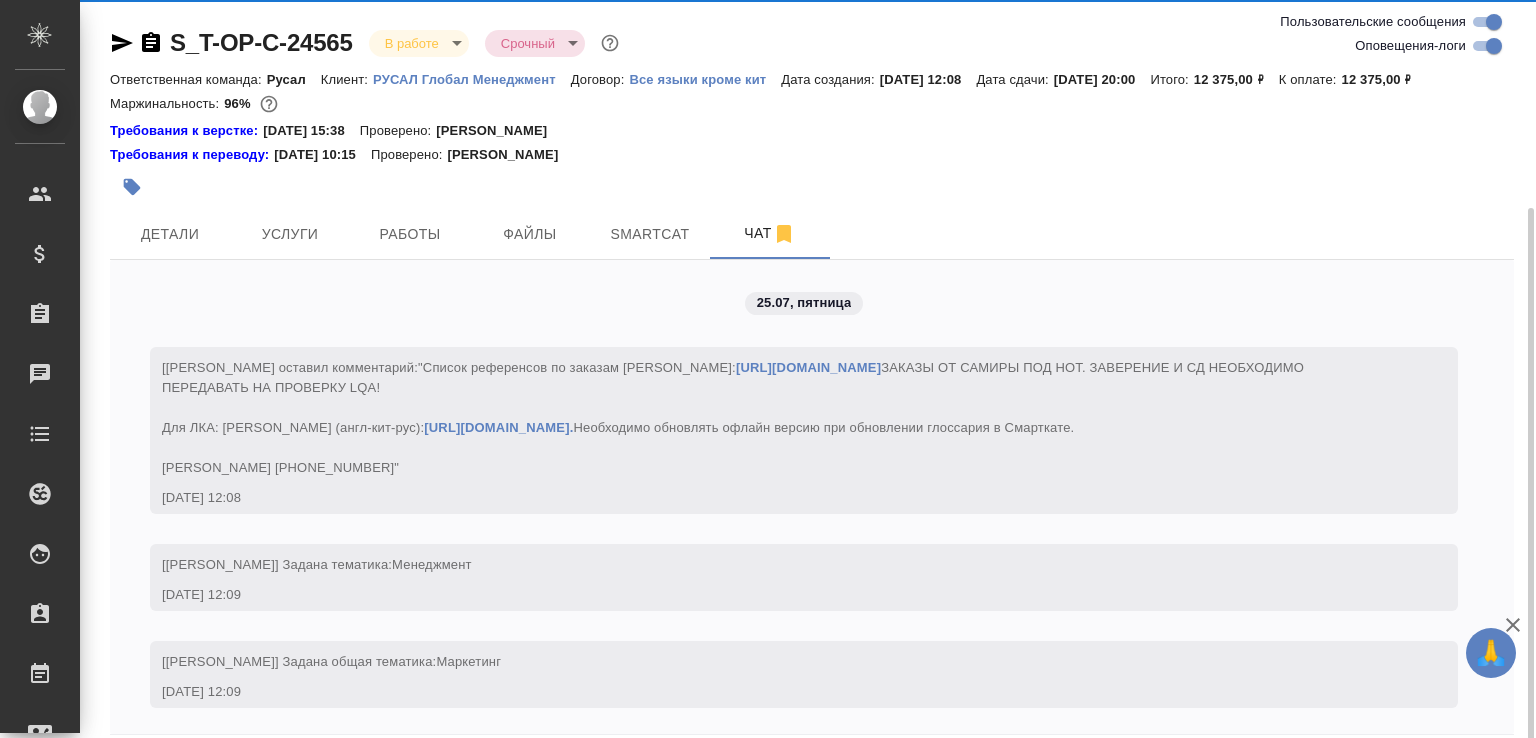 scroll, scrollTop: 111, scrollLeft: 0, axis: vertical 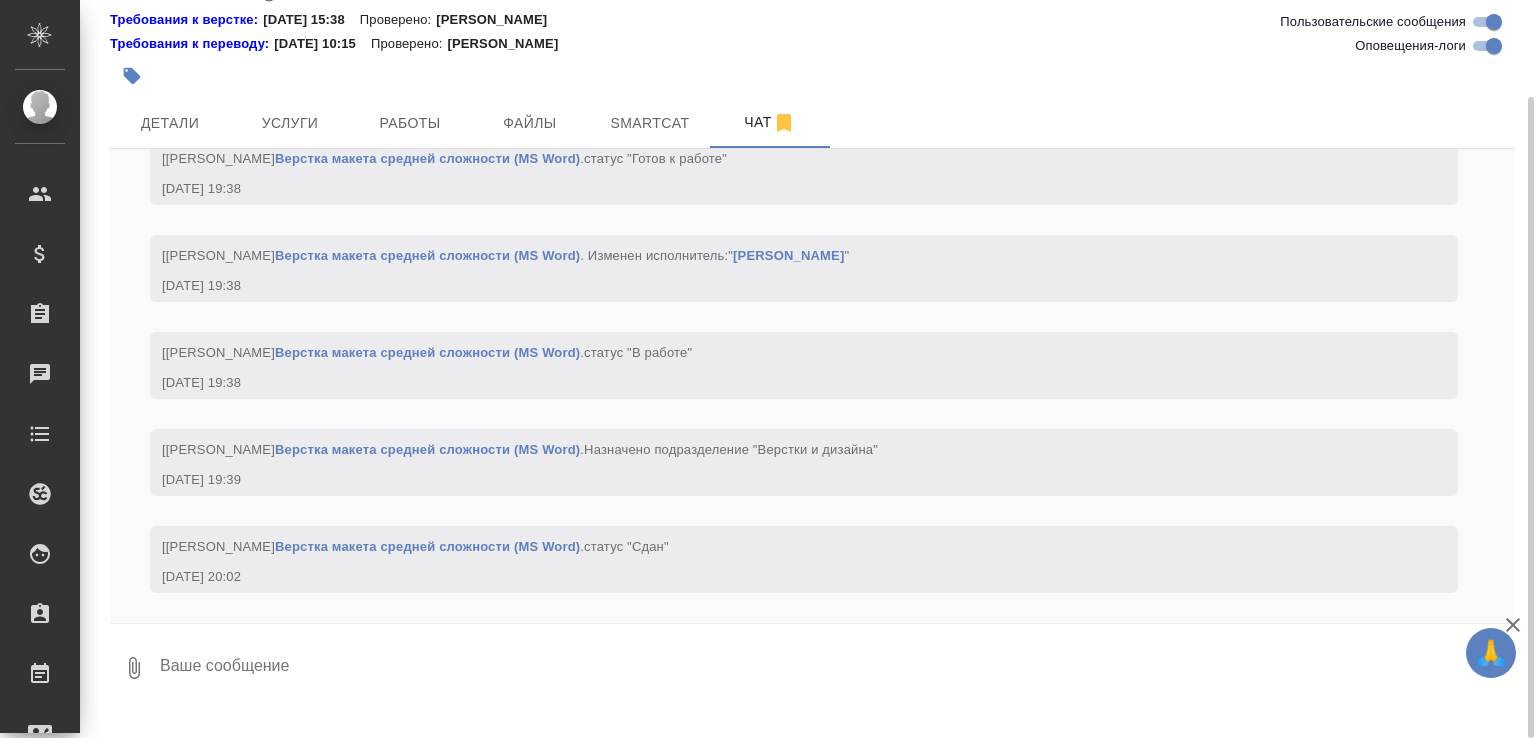 click at bounding box center (836, 668) 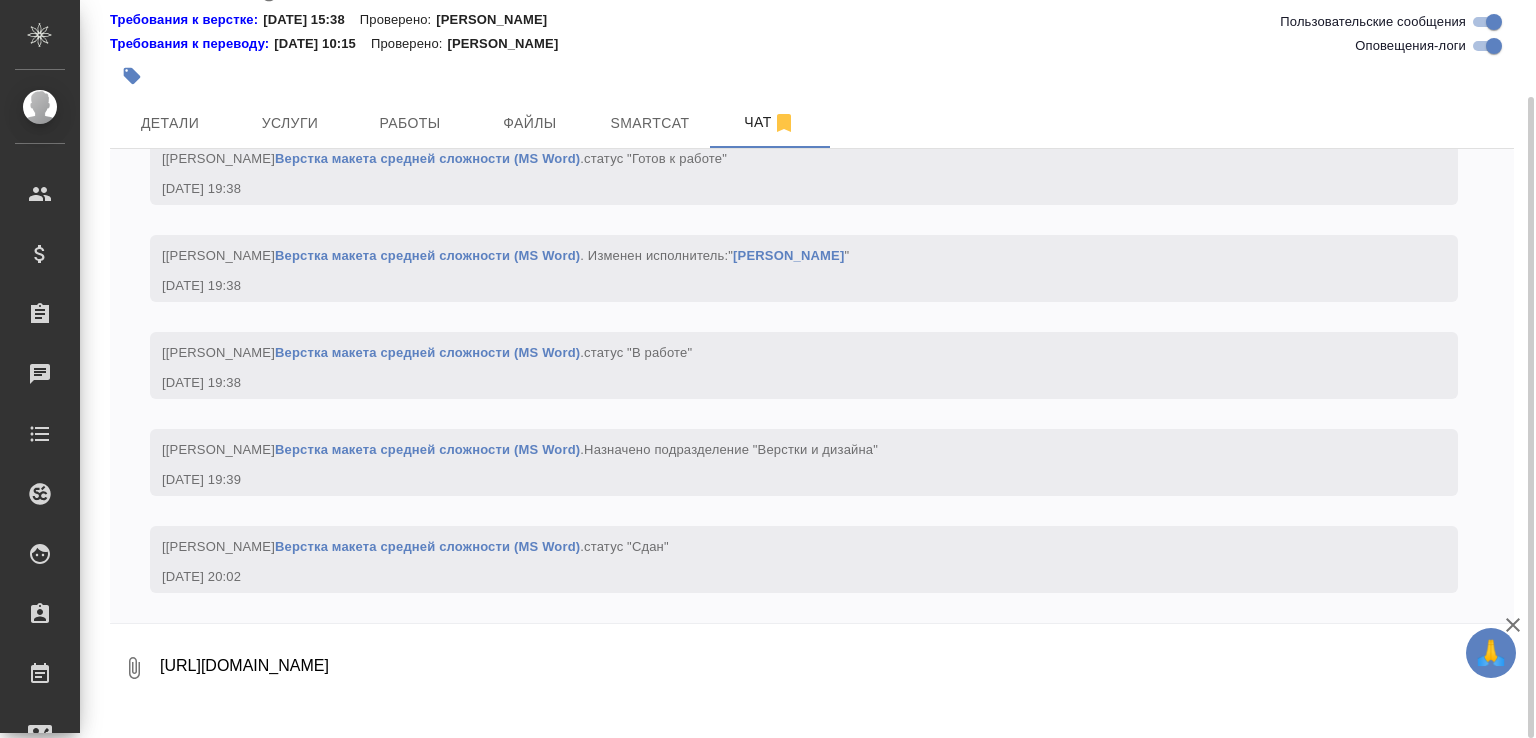 scroll, scrollTop: 5635, scrollLeft: 0, axis: vertical 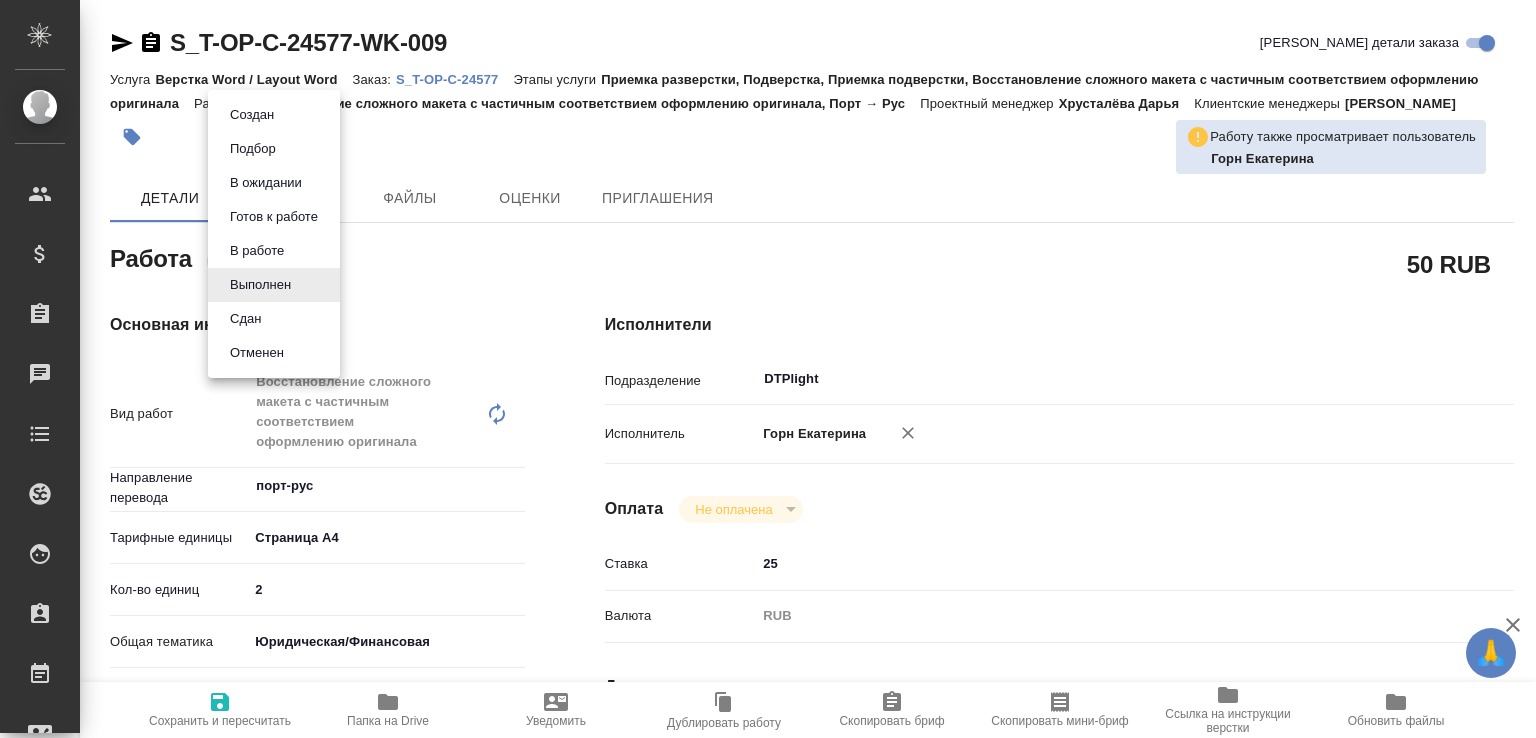 click on "🙏 .cls-1
fill:#fff;
AWATERA Малофеева Екатерина e.malofeeva Клиенты Спецификации Заказы 0 Чаты Todo Проекты SC Исполнители Кандидаты Работы Входящие заявки Заявки на доставку Рекламации Проекты процессинга Конференции Выйти S_T-OP-C-24577-WK-009 Кратко детали заказа Услуга Верстка Word / Layout Word Заказ: S_T-OP-C-24577 Этапы услуги Приемка разверстки, Подверстка, Приемка подверстки, Восстановление сложного макета с частичным соответствием оформлению оригинала Работа Восстановление сложного макета с частичным соответствием оформлению оригинала, Порт → Рус Хрусталёва Дарья" at bounding box center (768, 369) 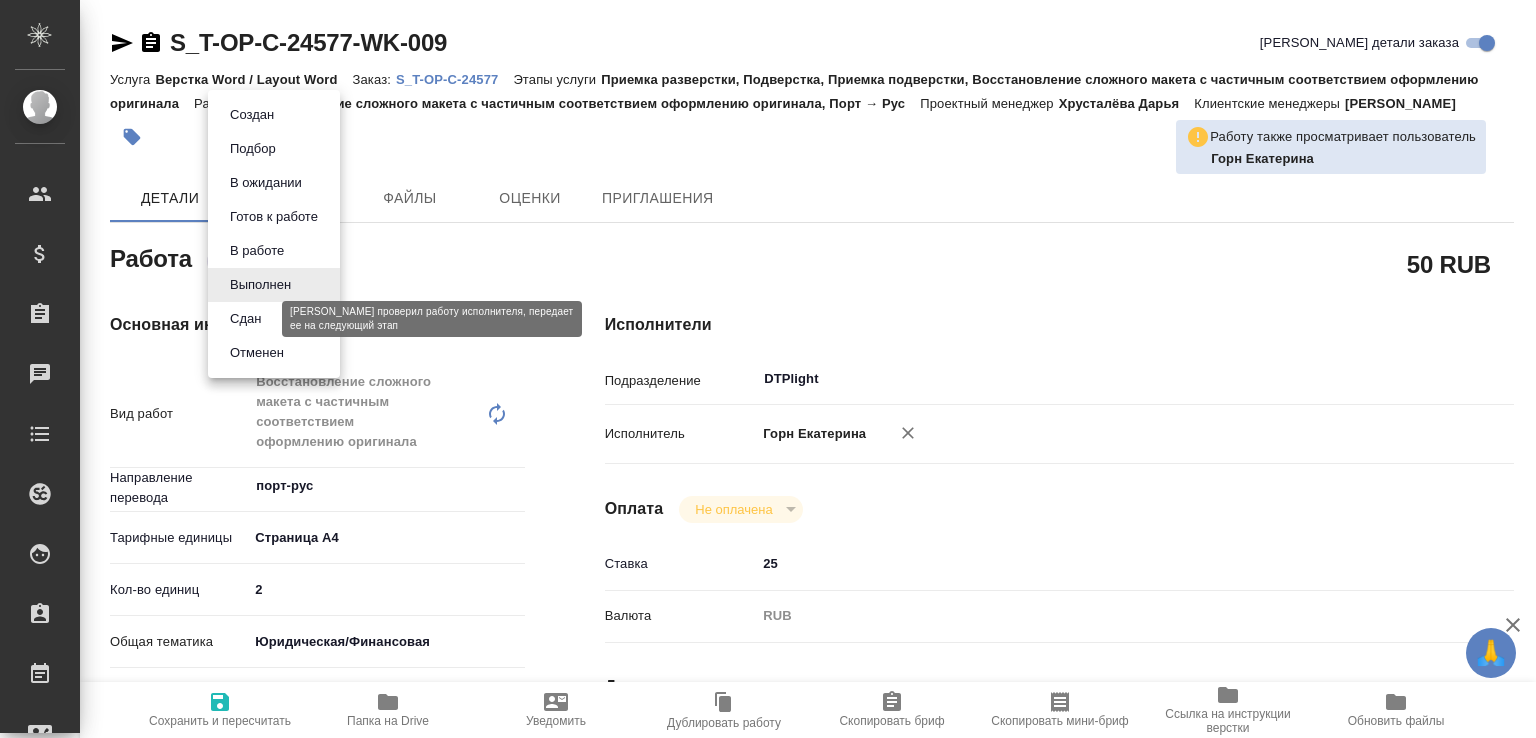 click on "Сдан" at bounding box center [245, 319] 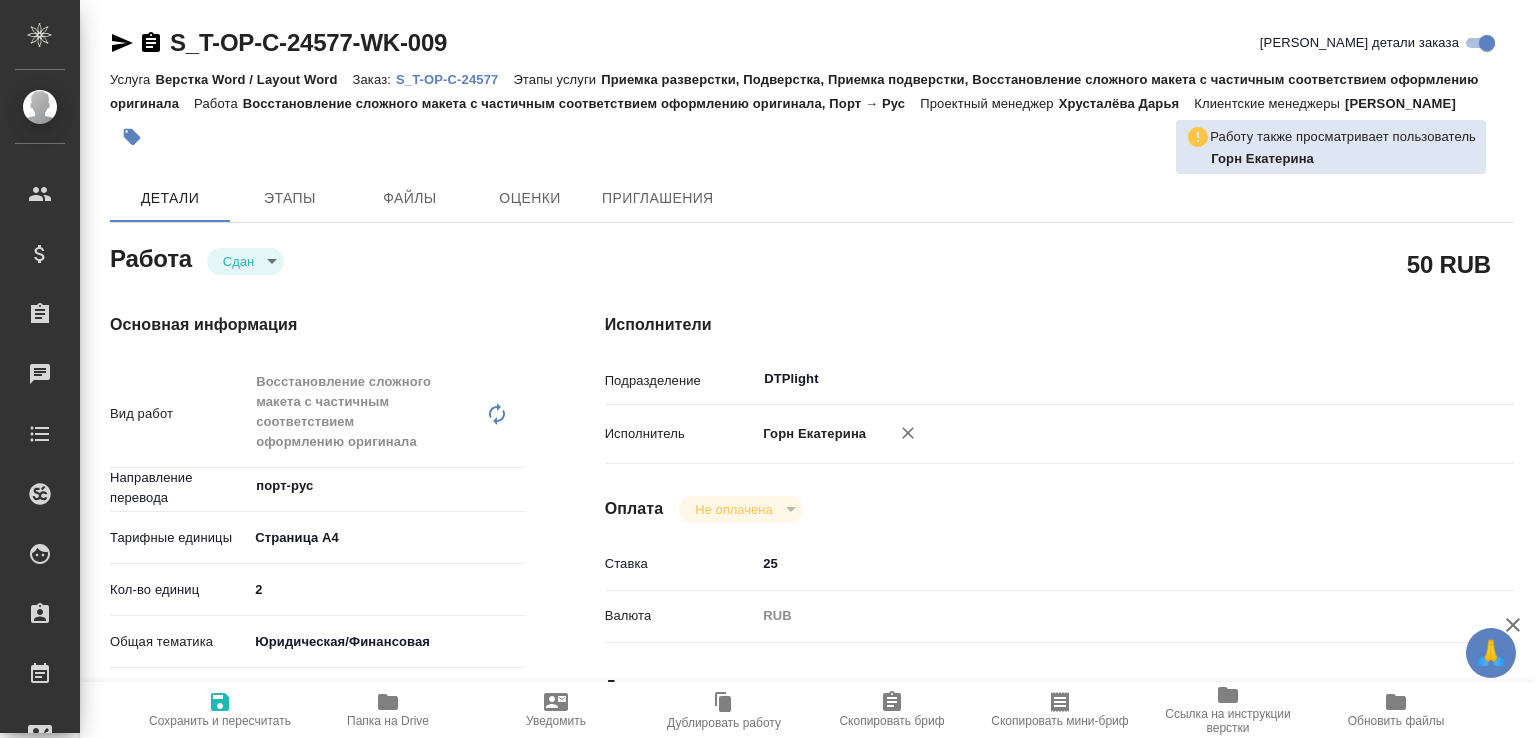 type on "x" 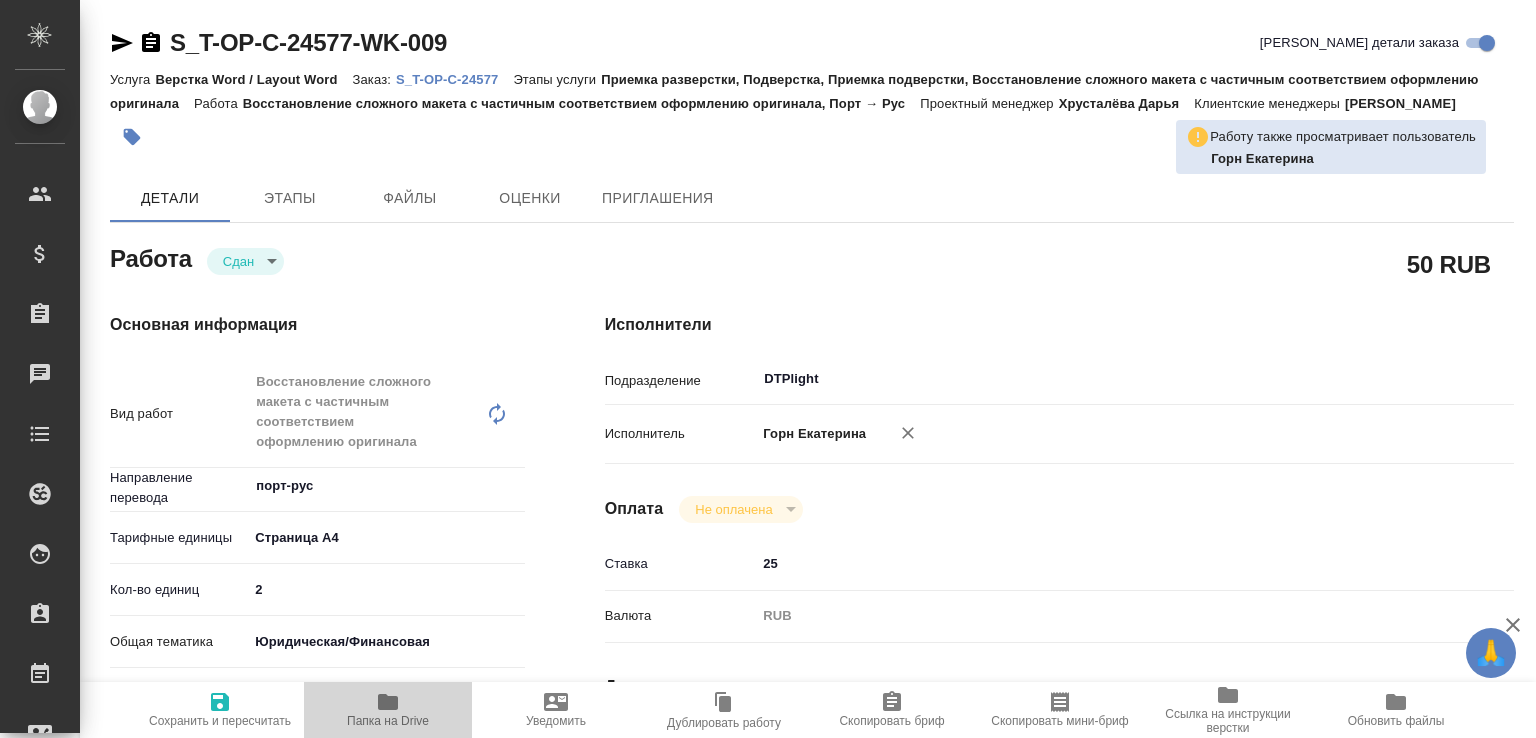 click on "Папка на Drive" at bounding box center (388, 709) 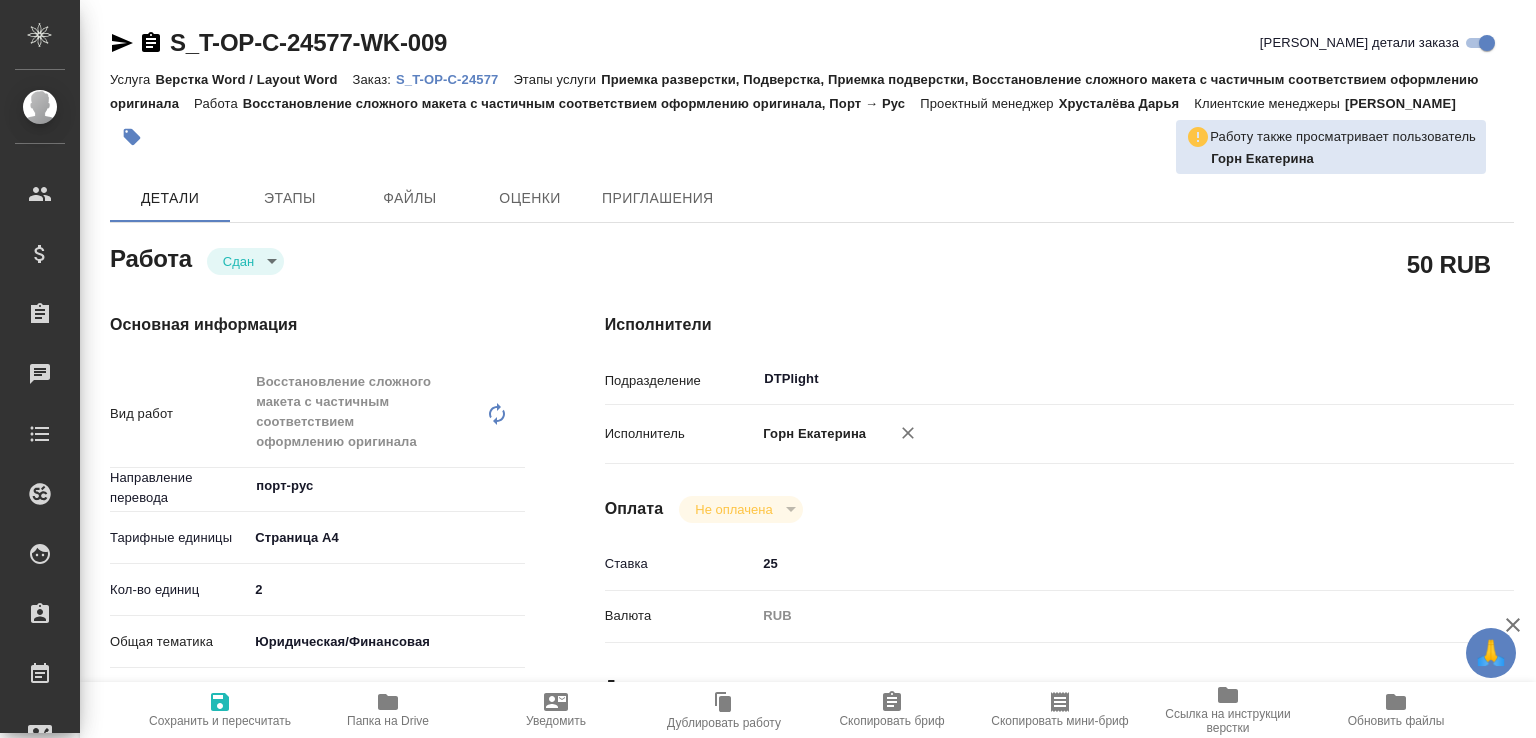 click on "S_T-OP-C-24577" at bounding box center (454, 79) 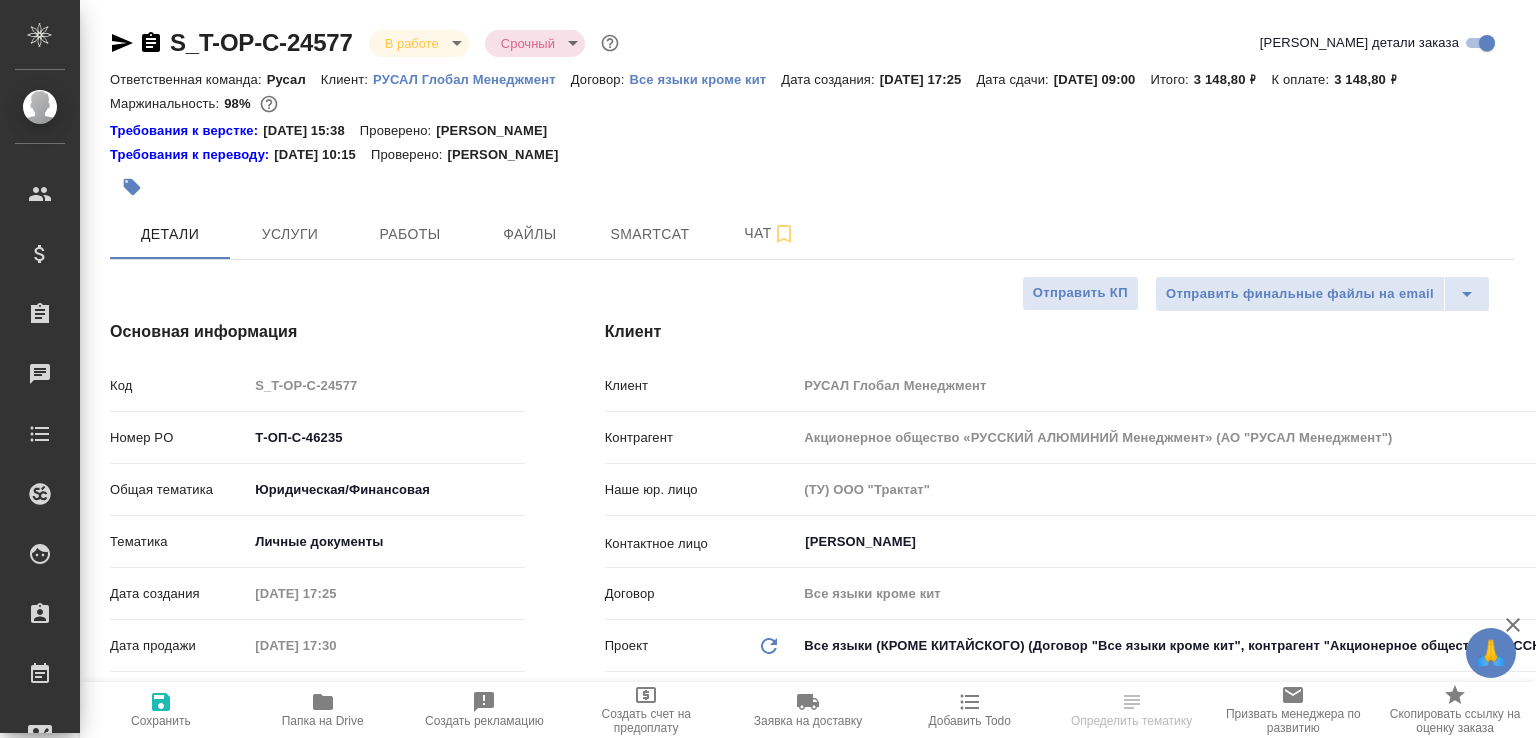 select on "RU" 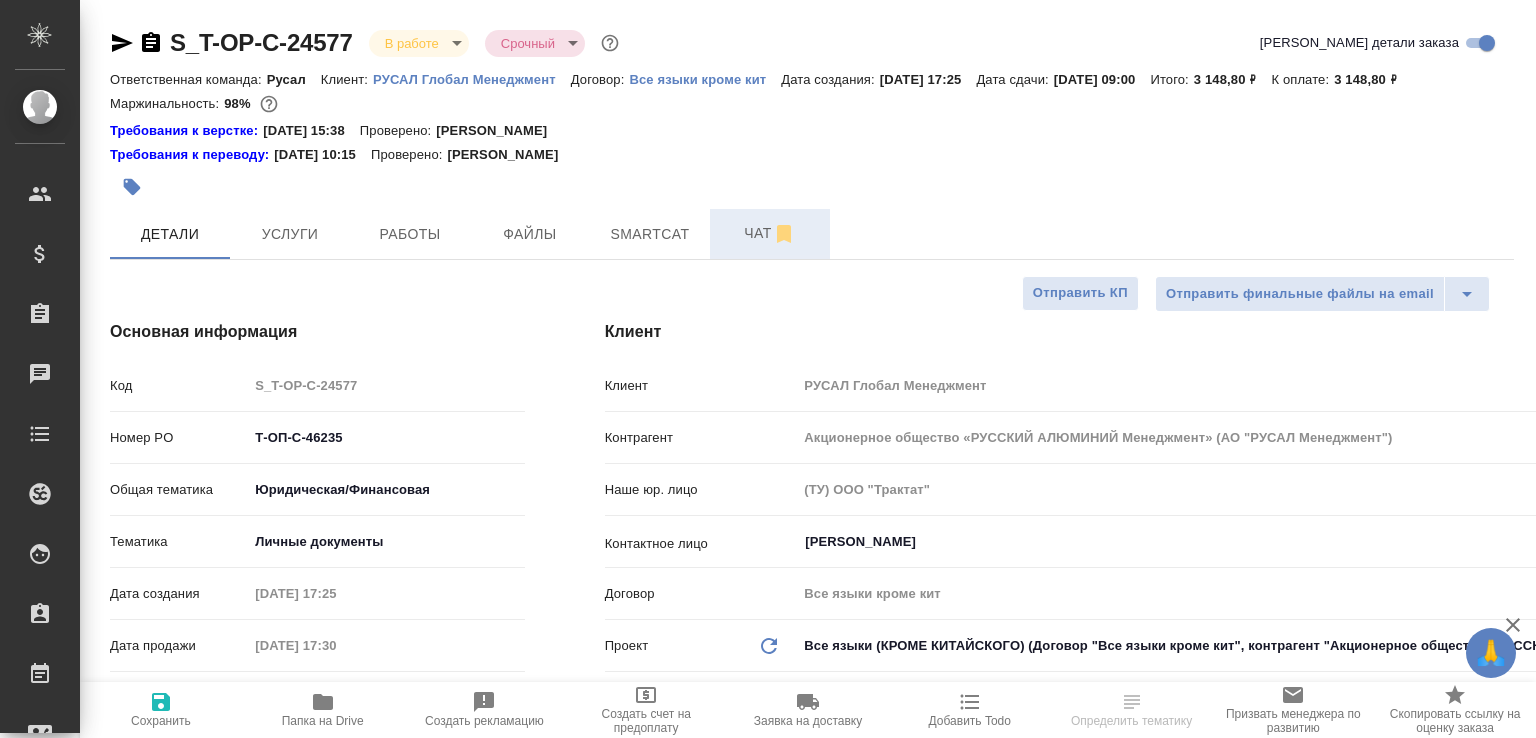 click on "Чат" at bounding box center (770, 234) 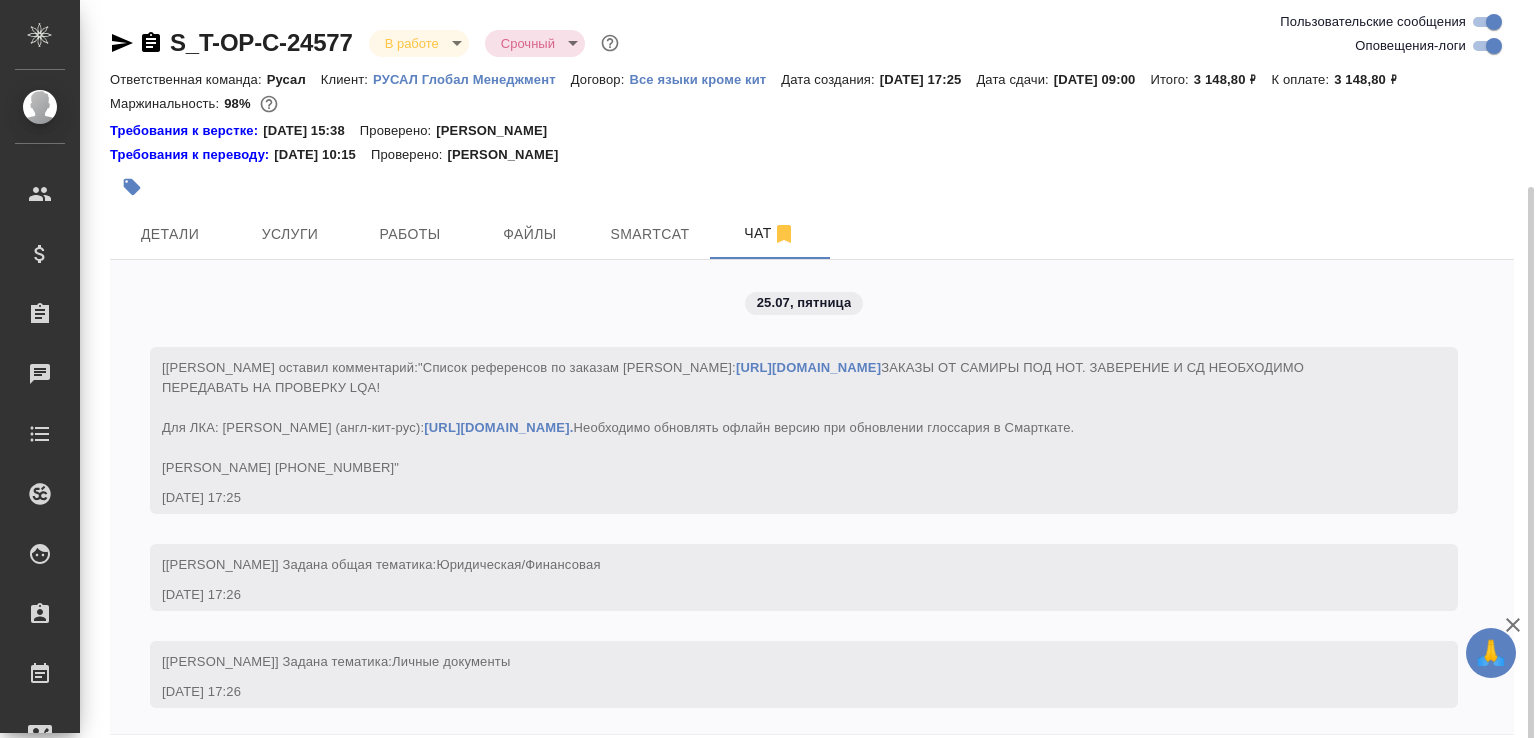 scroll, scrollTop: 3485, scrollLeft: 0, axis: vertical 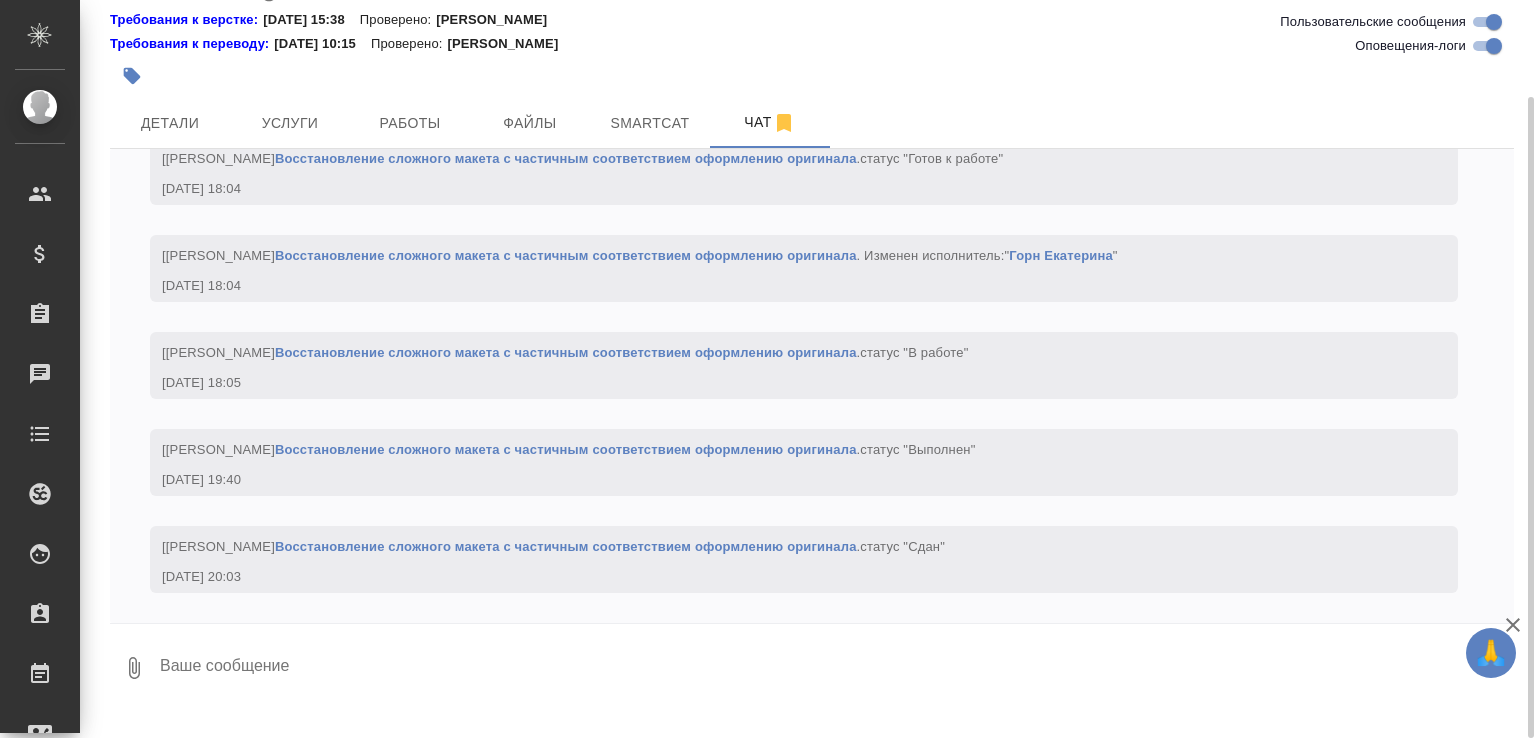 click at bounding box center [836, 668] 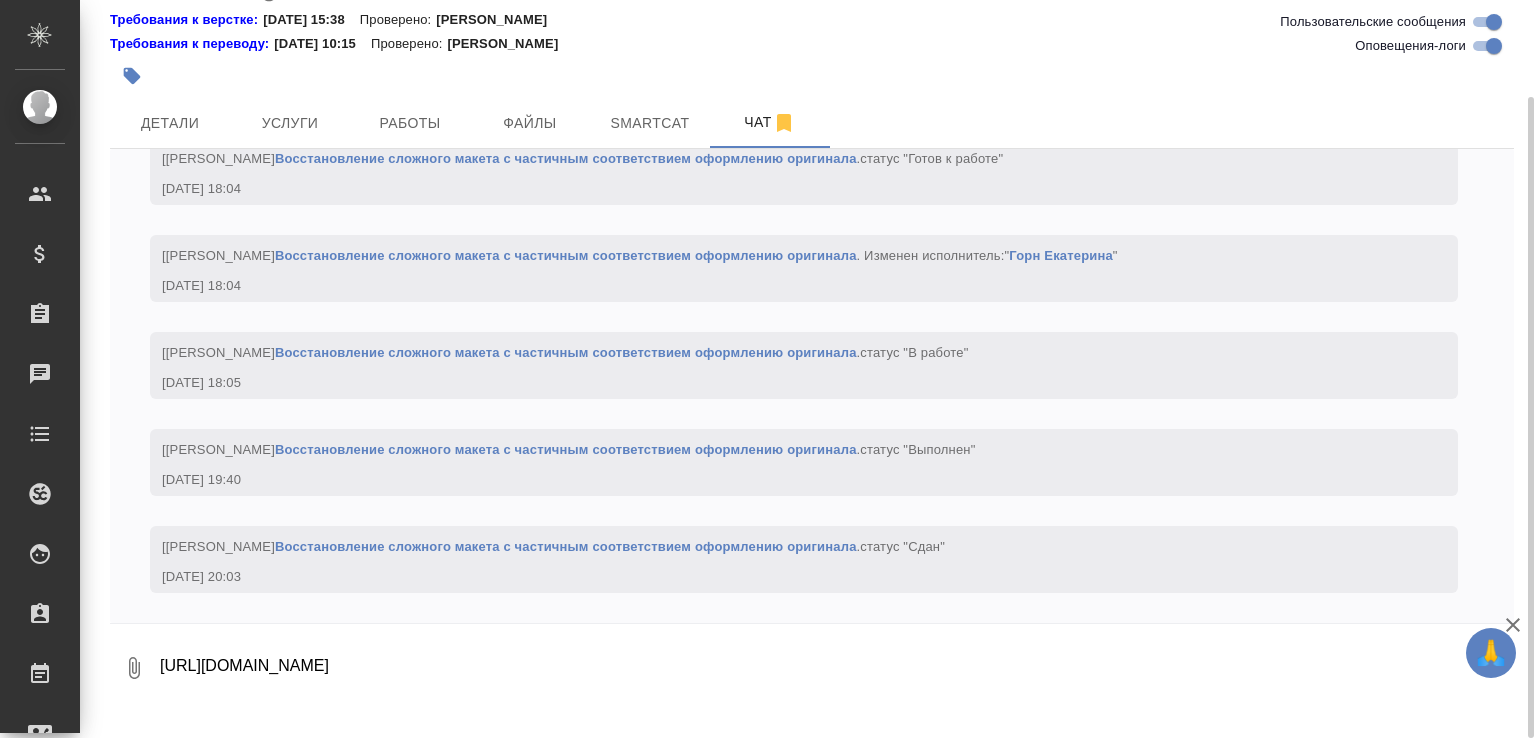 scroll, scrollTop: 13, scrollLeft: 0, axis: vertical 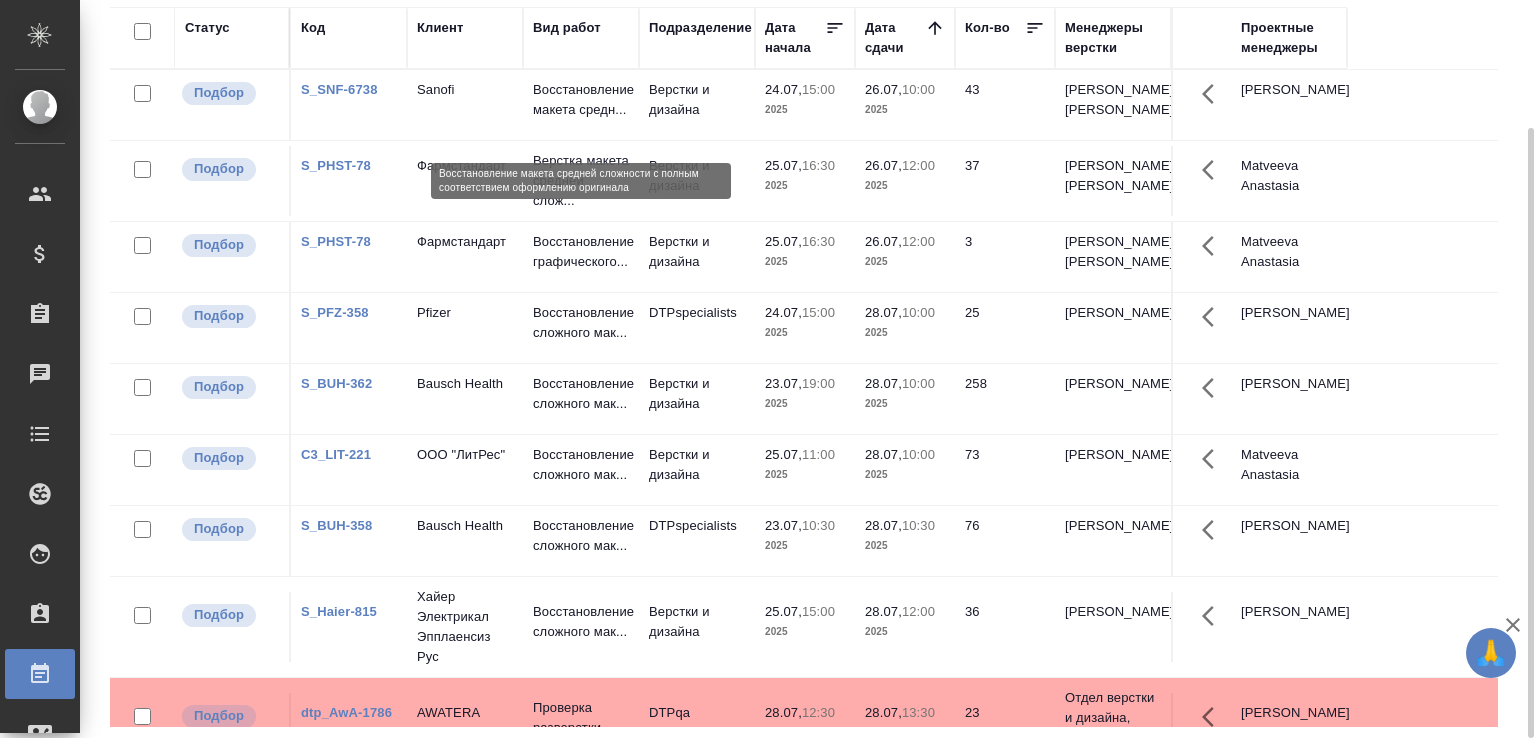 click on "Восстановление макета средн..." at bounding box center (581, 100) 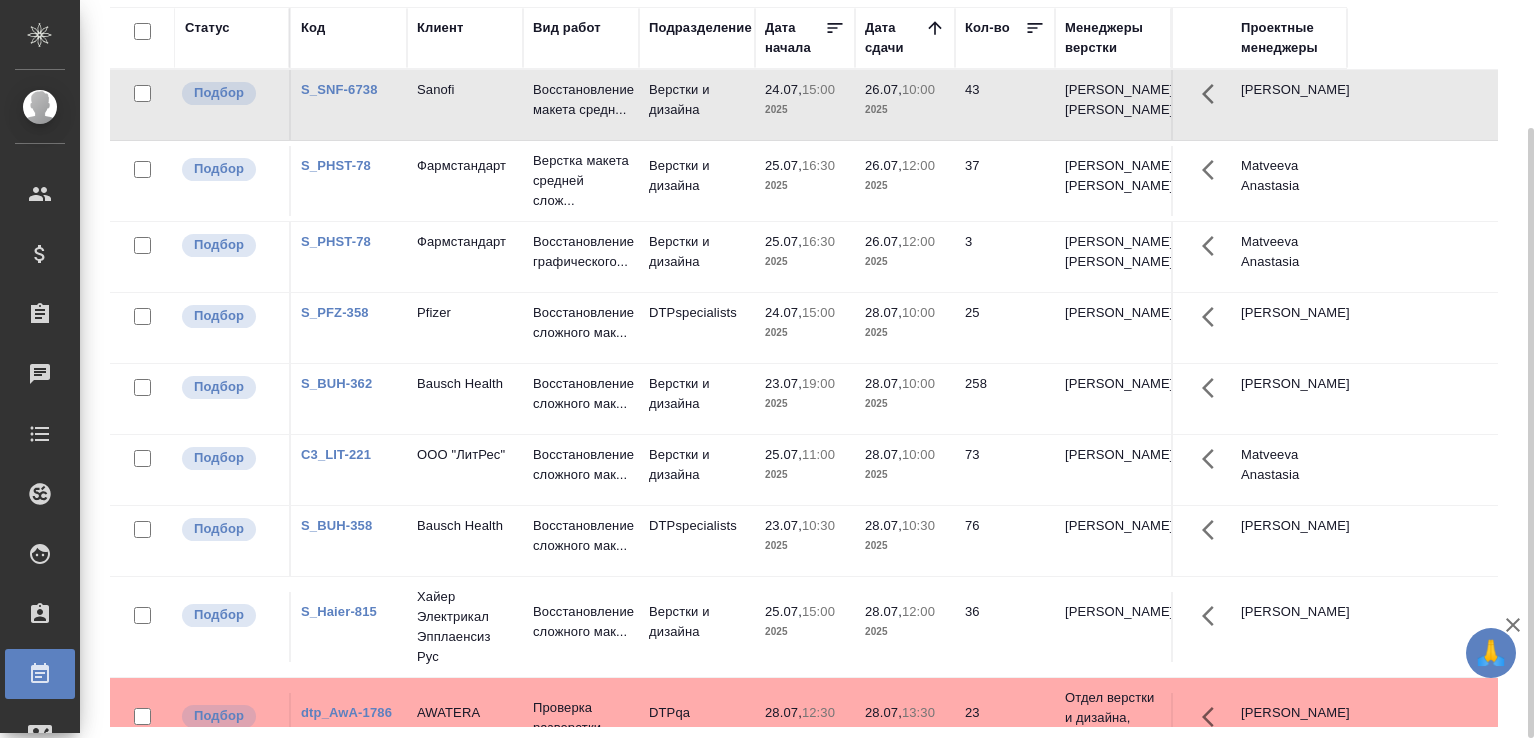 click on "Статус Код Клиент Вид работ Подразделение Дата начала Дата сдачи Кол-во Менеджеры верстки   Проектные менеджеры Подбор S_SNF-6738 Sanofi Восстановление макета средн... Верстки и дизайна 24.07,  15:00 2025 26.07,  10:00 2025 43 Арсеньева Вера, Малофеева Екатерина Горшкова Валентина Подбор S_PHST-78 Фармстандарт Верстка макета средней слож... Верстки и дизайна 25.07,  16:30 2025 26.07,  12:00 2025 37 Арсеньева Вера, Малофеева Екатерина Matveeva Anastasia Подбор S_PHST-78 Фармстандарт Восстановление графического... Верстки и дизайна 25.07,  16:30 2025 26.07,  12:00 2025 3 Арсеньева Вера, Малофеева Екатерина Matveeva Anastasia Подбор S_PFZ-358 25" at bounding box center [812, 367] 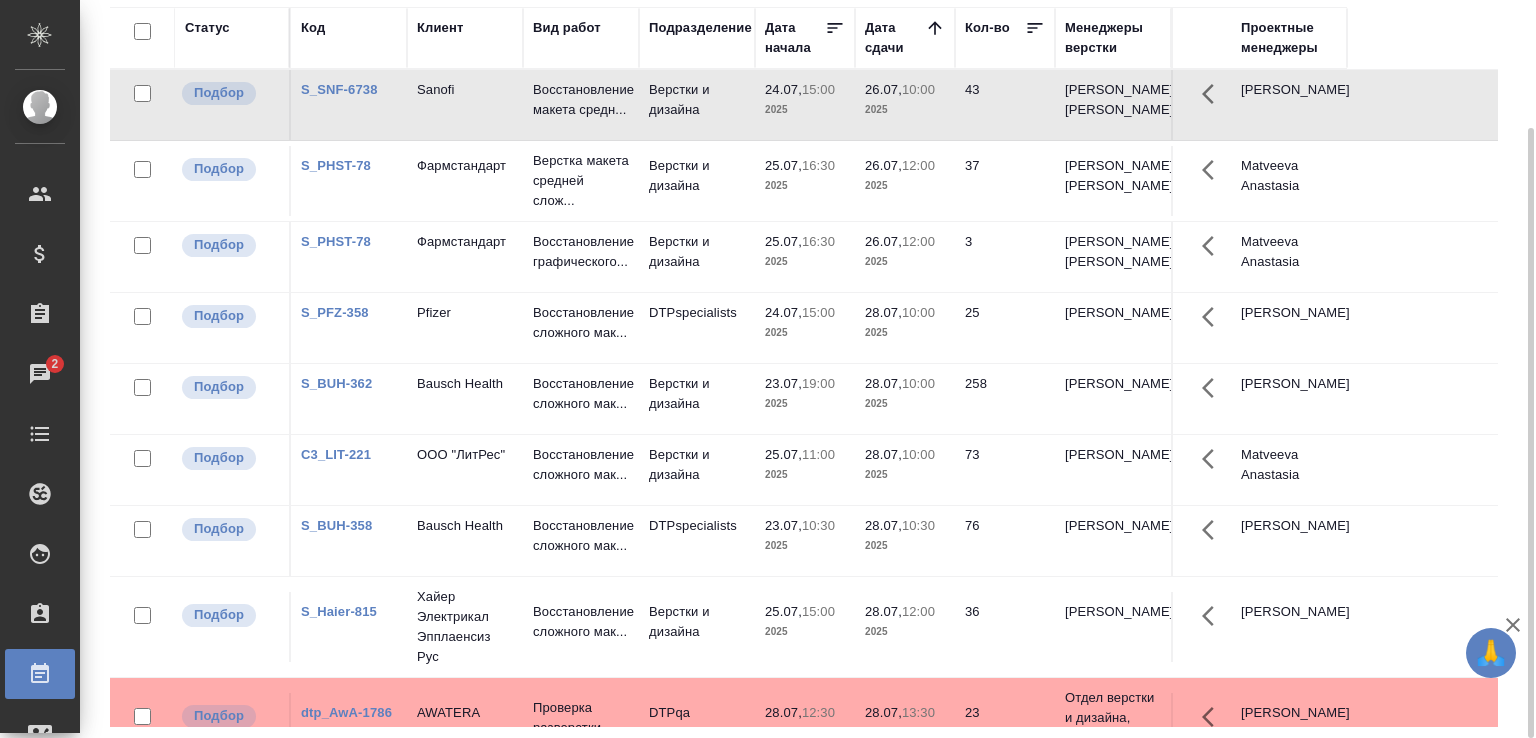 click on "Статус Код Клиент Вид работ Подразделение Дата начала Дата сдачи Кол-во Менеджеры верстки   Проектные менеджеры Подбор S_SNF-6738 Sanofi Восстановление макета средн... Верстки и дизайна 24.07,  15:00 2025 26.07,  10:00 2025 43 Арсеньева Вера, Малофеева Екатерина Горшкова Валентина Подбор S_PHST-78 Фармстандарт Верстка макета средней слож... Верстки и дизайна 25.07,  16:30 2025 26.07,  12:00 2025 37 Арсеньева Вера, Малофеева Екатерина Matveeva Anastasia Подбор S_PHST-78 Фармстандарт Восстановление графического... Верстки и дизайна 25.07,  16:30 2025 26.07,  12:00 2025 3 Арсеньева Вера, Малофеева Екатерина Matveeva Anastasia Подбор S_PFZ-358 25" at bounding box center (812, 367) 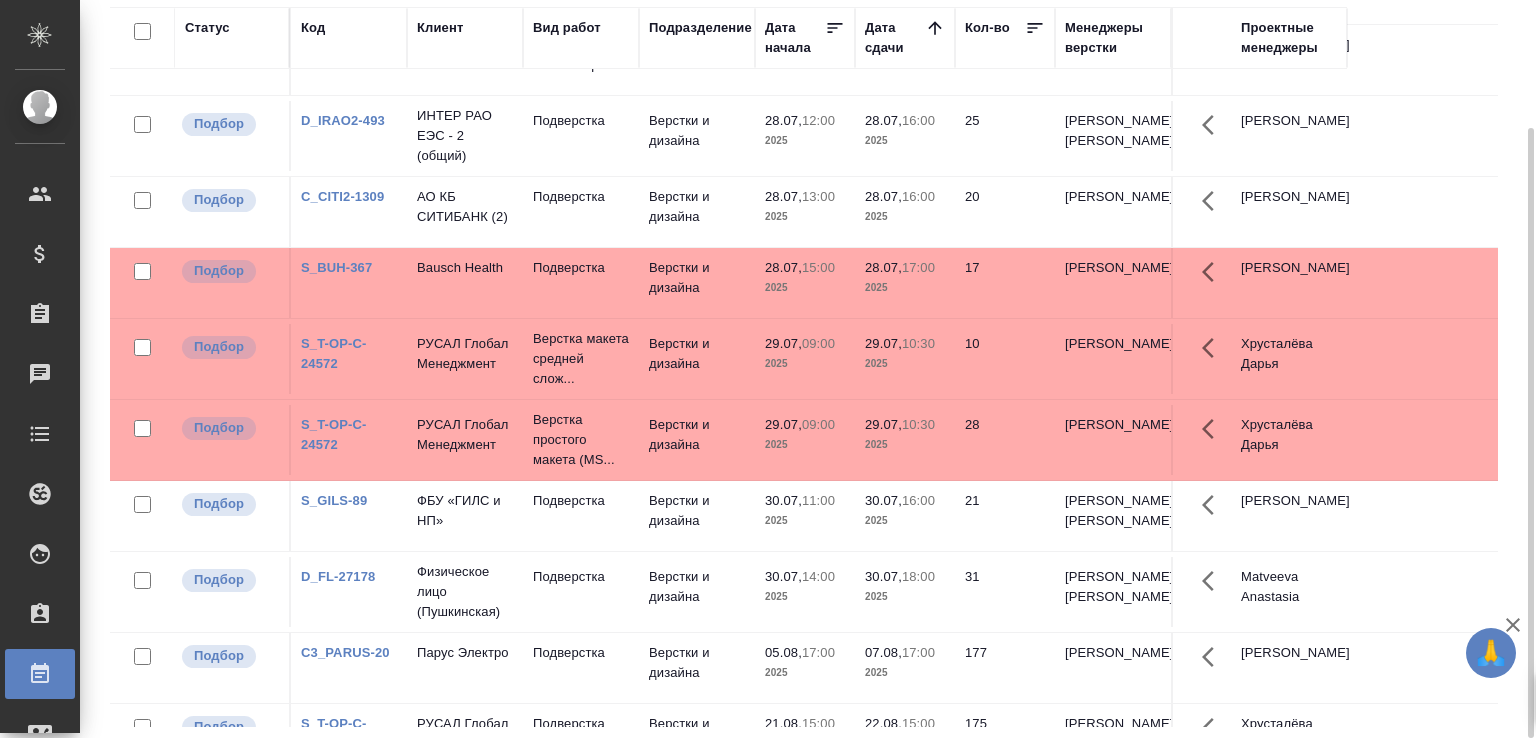 scroll, scrollTop: 0, scrollLeft: 0, axis: both 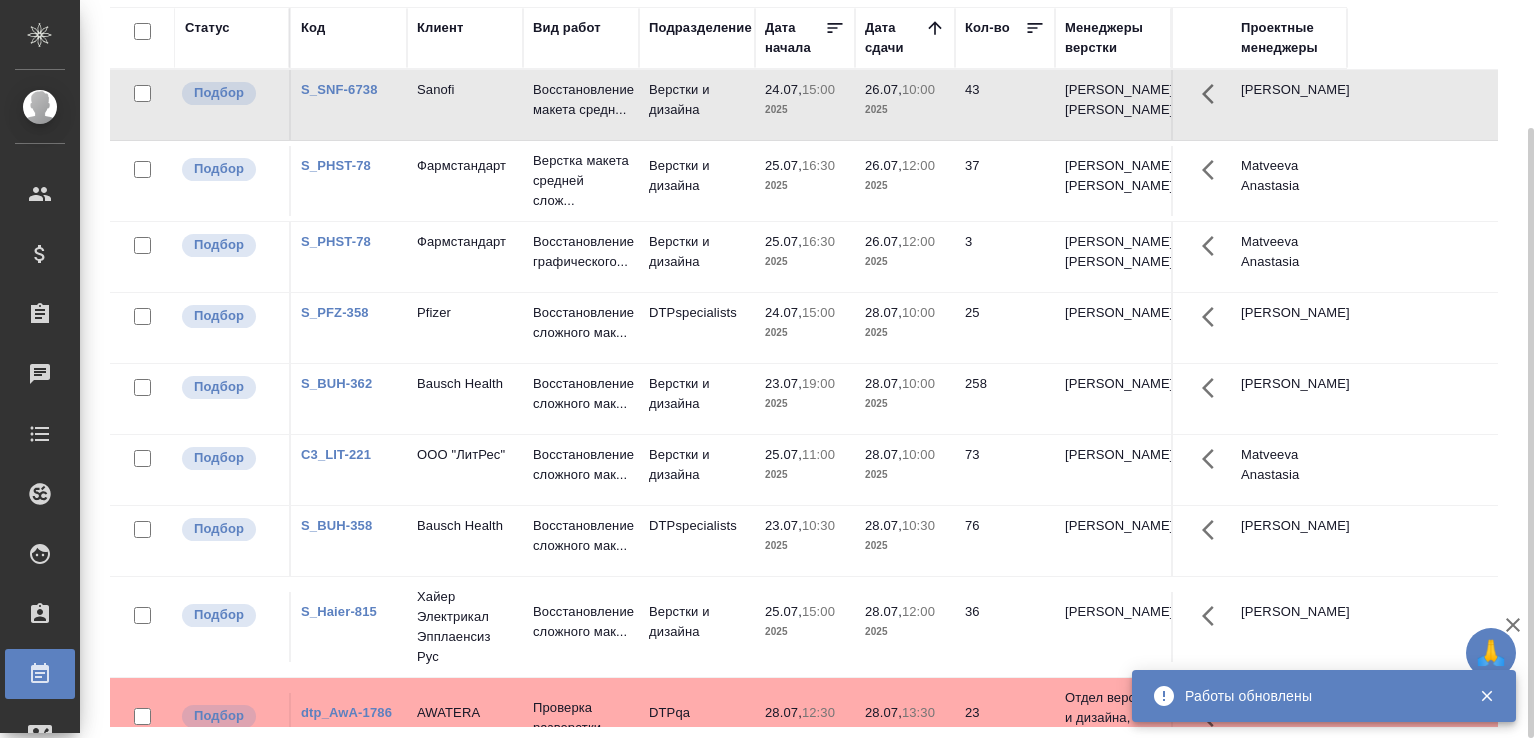click on "Работы Отобразить таблицу с оценками Total Статус Подразделение Менеджеры верстки 1 1 из 1 страниц Статус Код Клиент Вид работ Подразделение Дата начала Дата сдачи Кол-во Менеджеры верстки   Проектные менеджеры Подбор S_SNF-6738 Sanofi Восстановление макета средн... Верстки и дизайна 24.07,  15:00 2025 26.07,  10:00 2025 43 Арсеньева Вера, Малофеева Екатерина Горшкова Валентина Подбор S_PHST-78 Фармстандарт Верстка макета средней слож... Верстки и дизайна 25.07,  16:30 2025 26.07,  12:00 2025 37 Арсеньева Вера, Малофеева Екатерина Matveeva Anastasia Подбор S_PHST-78 Фармстандарт Восстановление графического... 25.07,  3" at bounding box center (812, 292) 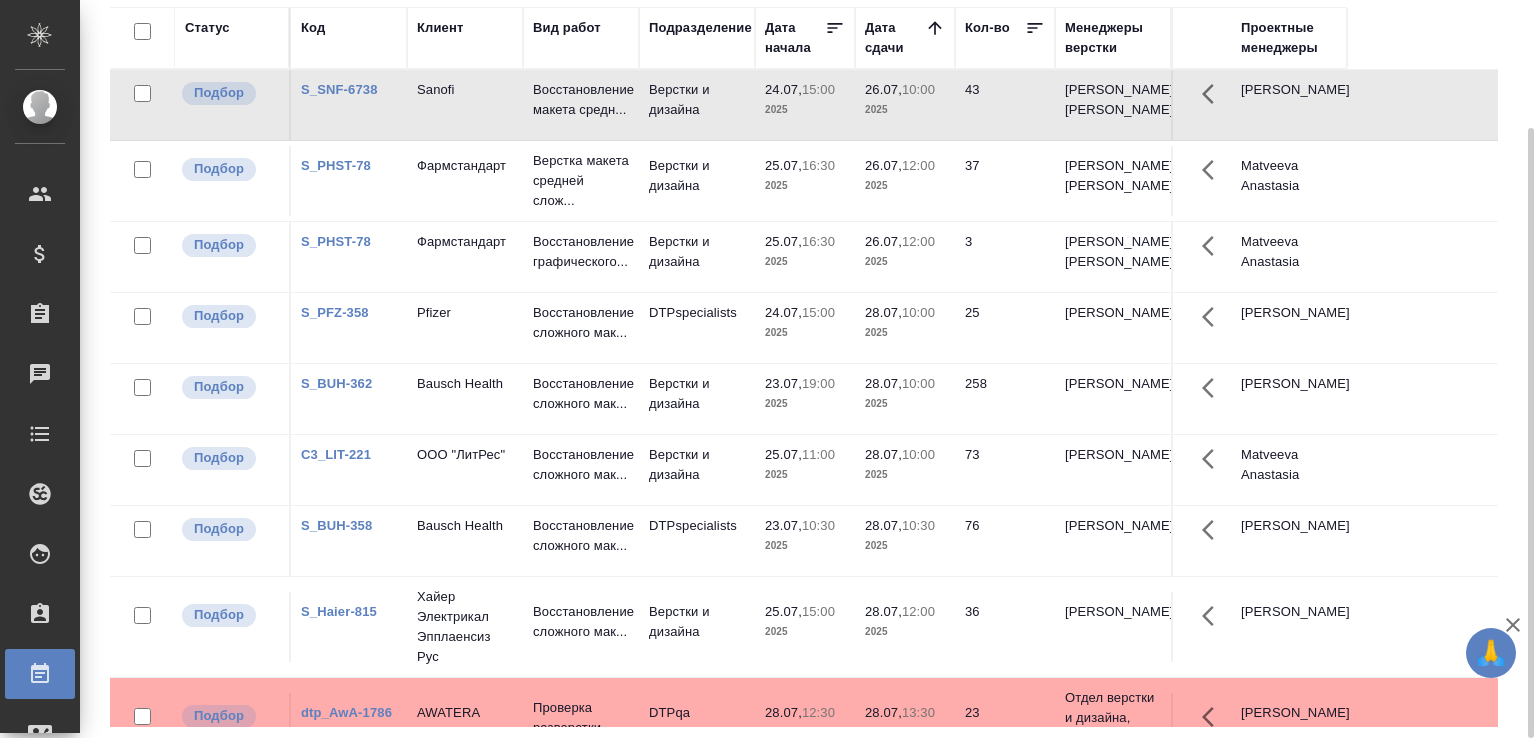click on "Работы Отобразить таблицу с оценками Total Статус Подразделение Менеджеры верстки 1 1 из 1 страниц Статус Код Клиент Вид работ Подразделение Дата начала Дата сдачи Кол-во Менеджеры верстки   Проектные менеджеры Подбор S_SNF-6738 Sanofi Восстановление макета средн... Верстки и дизайна 24.07,  15:00 2025 26.07,  10:00 2025 43 Арсеньева Вера, Малофеева Екатерина Горшкова Валентина Подбор S_PHST-78 Фармстандарт Верстка макета средней слож... Верстки и дизайна 25.07,  16:30 2025 26.07,  12:00 2025 37 Арсеньева Вера, Малофеева Екатерина Matveeva Anastasia Подбор S_PHST-78 Фармстандарт Восстановление графического... 25.07,  3" at bounding box center (812, 292) 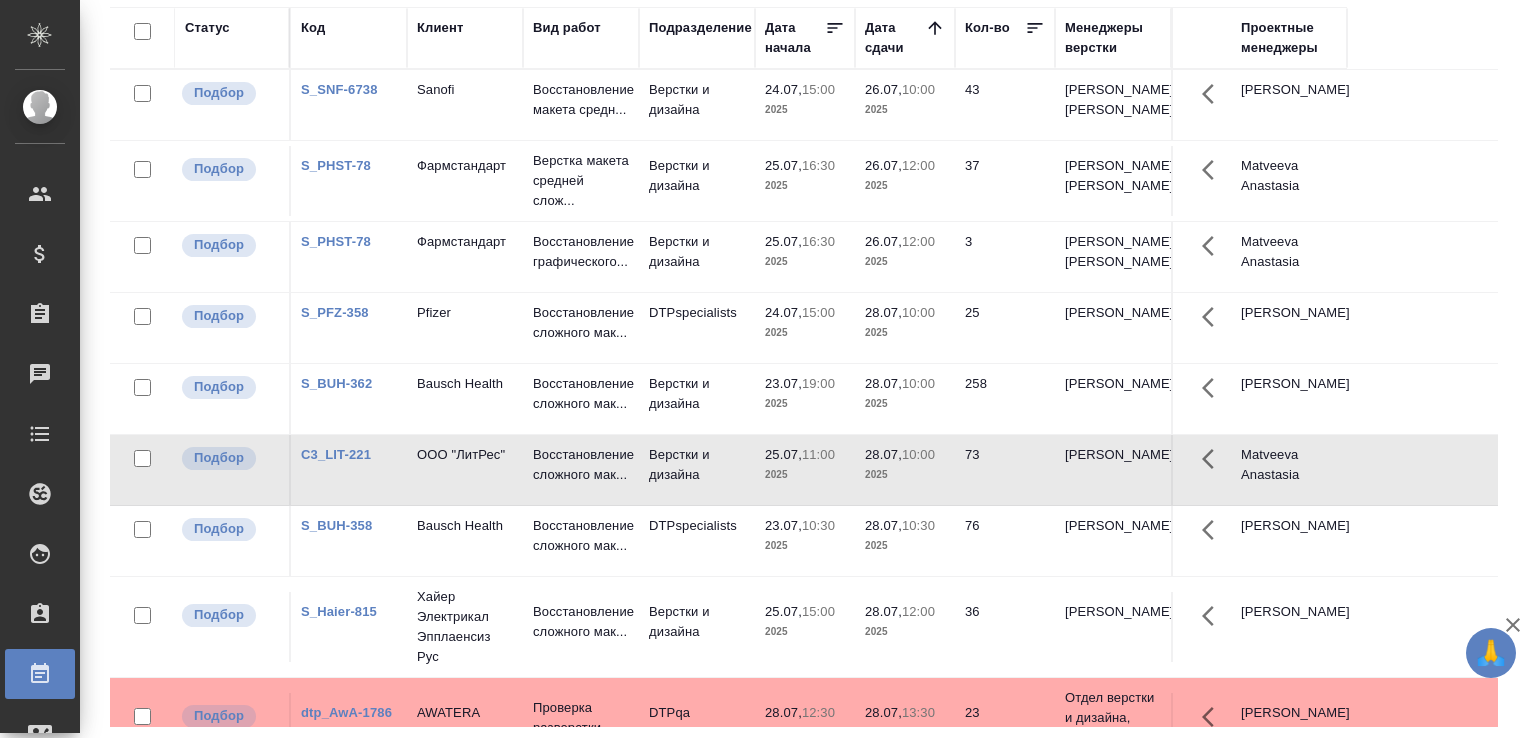 click on "Статус Код Клиент Вид работ Подразделение Дата начала Дата сдачи Кол-во Менеджеры верстки   Проектные менеджеры Подбор S_SNF-6738 Sanofi Восстановление макета средн... Верстки и дизайна 24.07,  15:00 2025 26.07,  10:00 2025 43 Арсеньева Вера, Малофеева Екатерина Горшкова Валентина Подбор S_PHST-78 Фармстандарт Верстка макета средней слож... Верстки и дизайна 25.07,  16:30 2025 26.07,  12:00 2025 37 Арсеньева Вера, Малофеева Екатерина Matveeva Anastasia Подбор S_PHST-78 Фармстандарт Восстановление графического... Верстки и дизайна 25.07,  16:30 2025 26.07,  12:00 2025 3 Арсеньева Вера, Малофеева Екатерина Matveeva Anastasia Подбор S_PFZ-358 25" at bounding box center (812, 367) 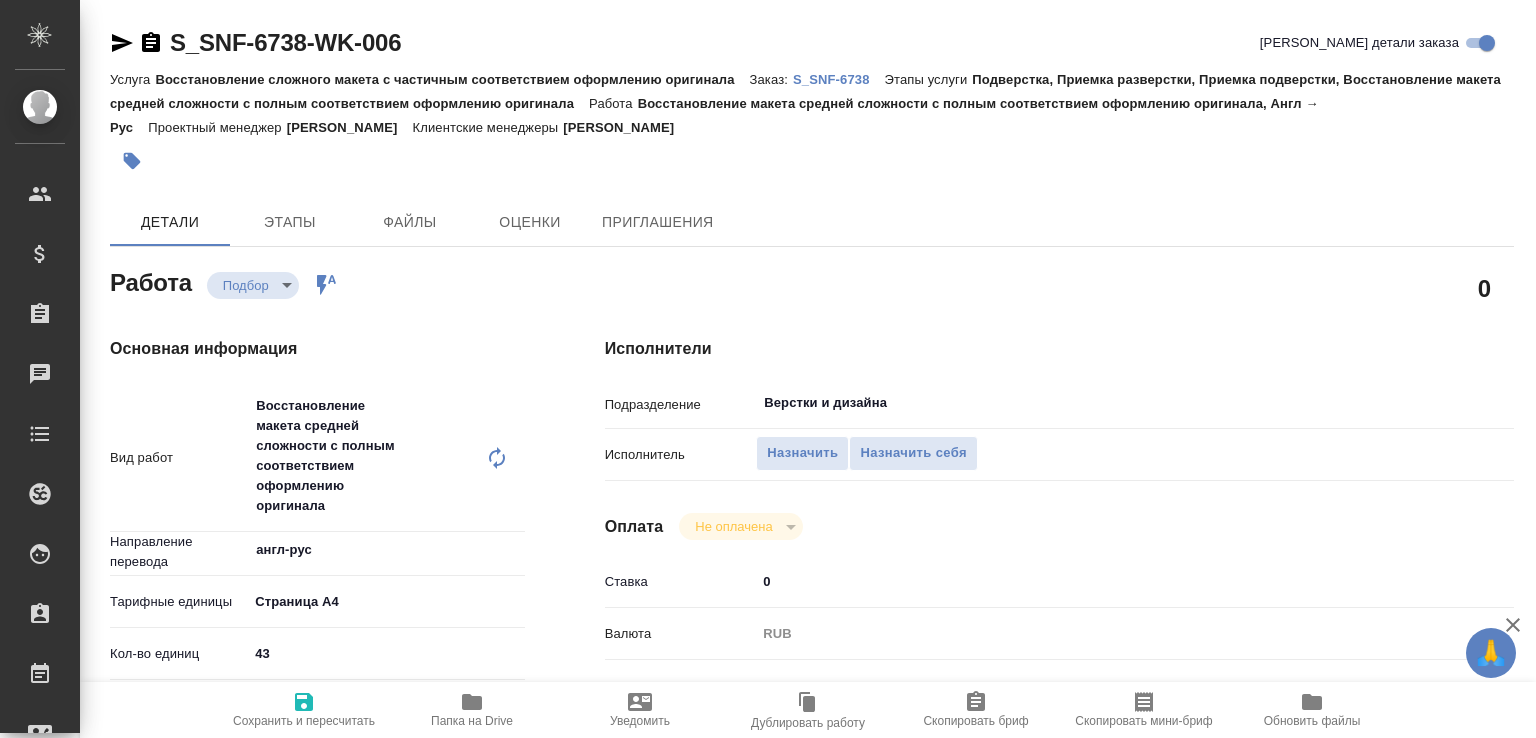scroll, scrollTop: 0, scrollLeft: 0, axis: both 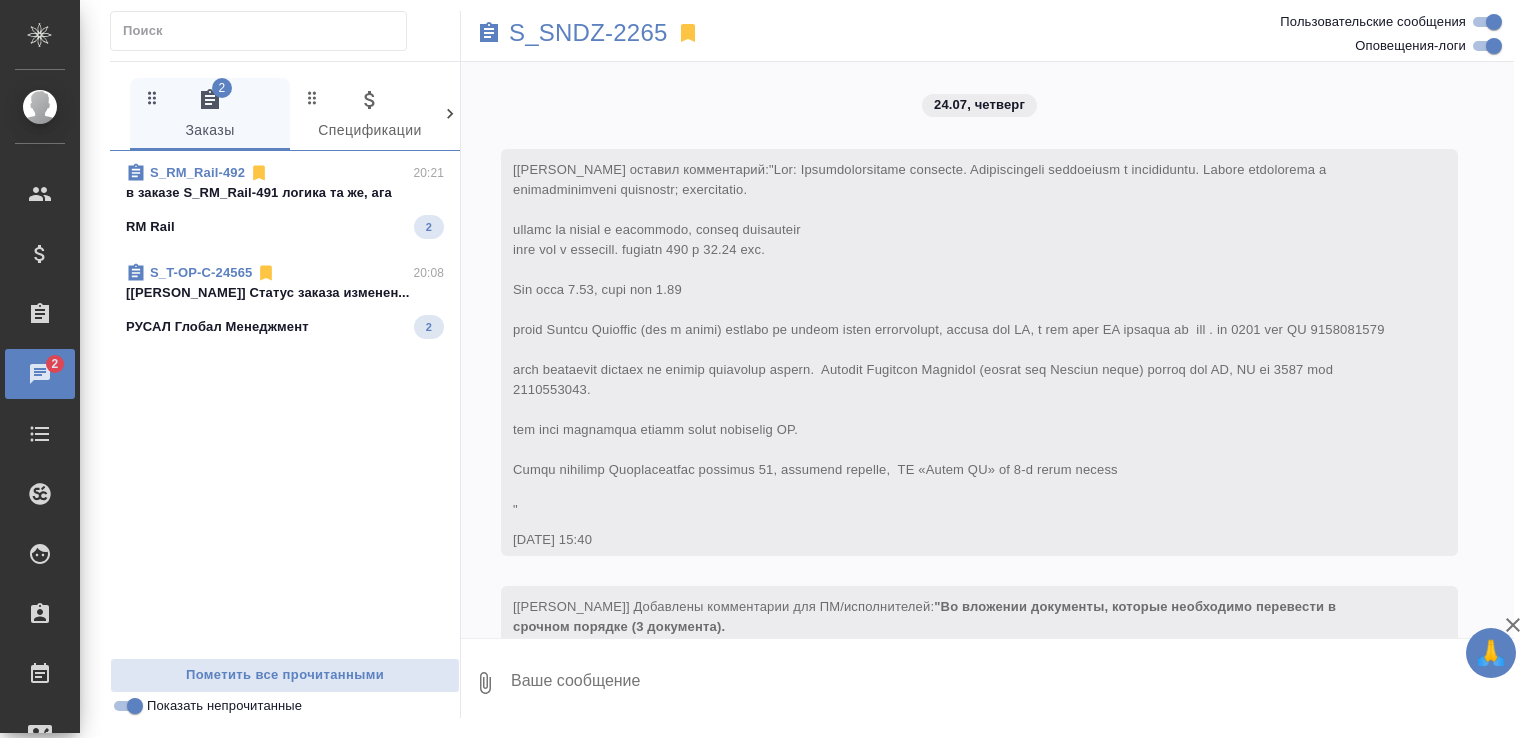 click on "в заказе S_RM_Rail-491 логика та же, ага" at bounding box center (285, 193) 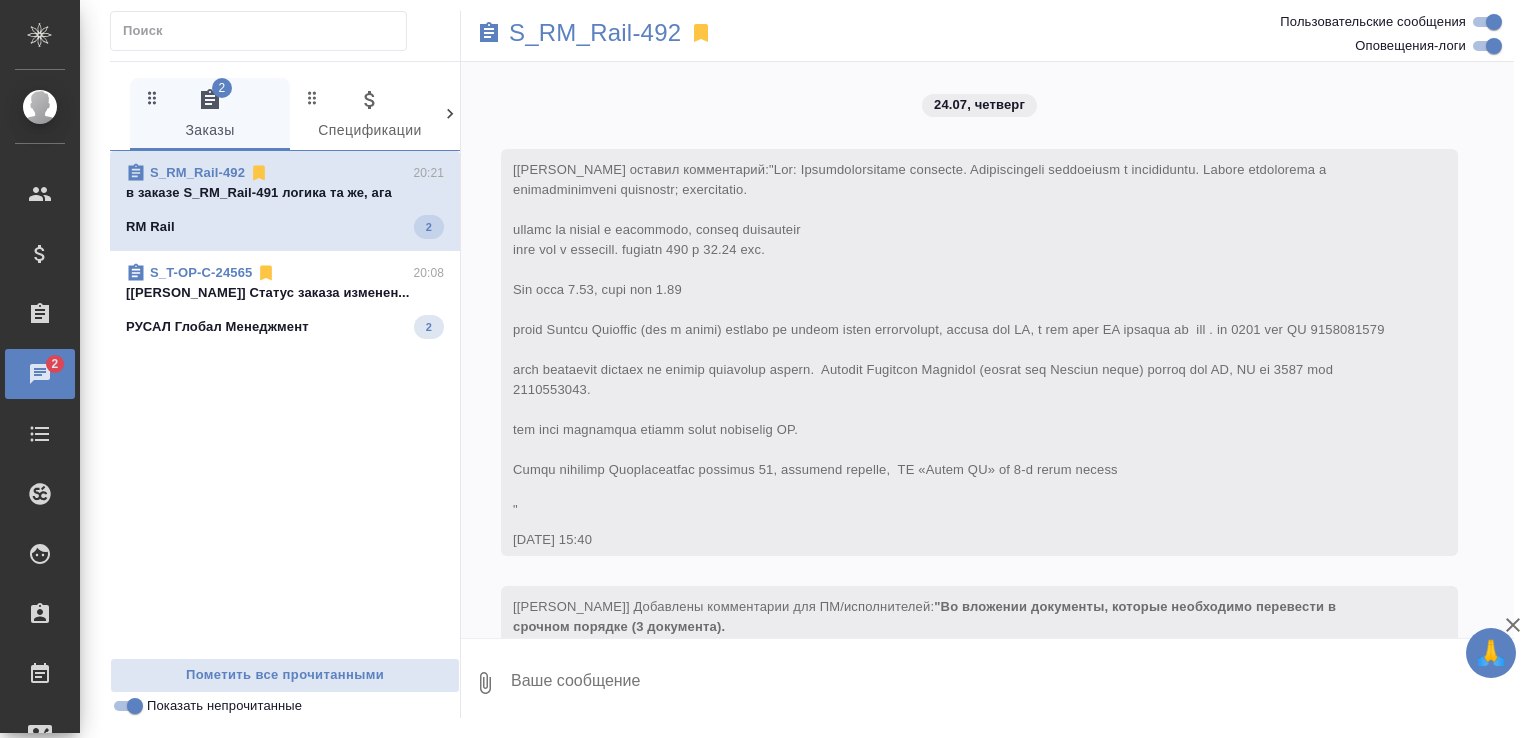 scroll, scrollTop: 1067, scrollLeft: 0, axis: vertical 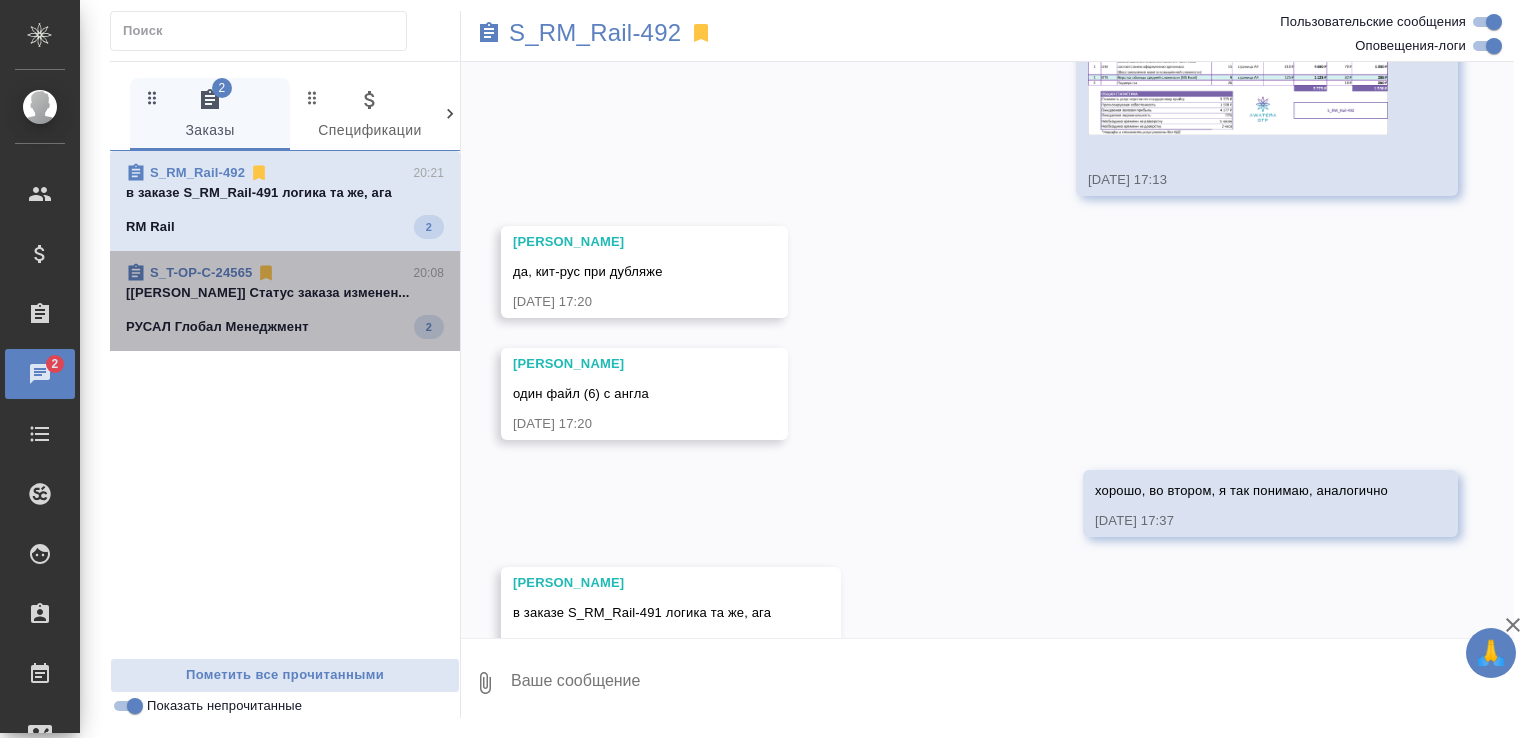 click on "S_T-OP-C-24565 20:08" at bounding box center (285, 273) 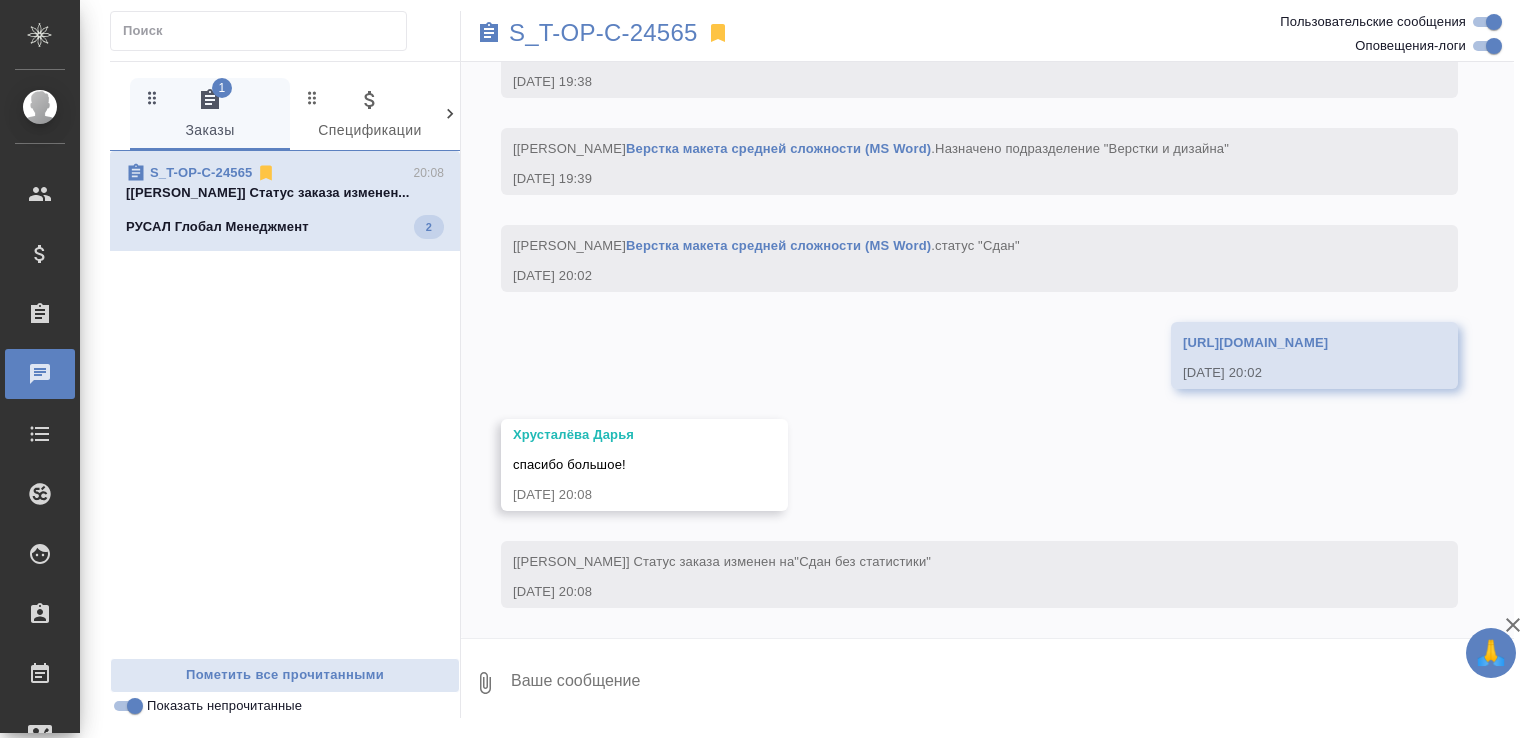 scroll, scrollTop: 6249, scrollLeft: 0, axis: vertical 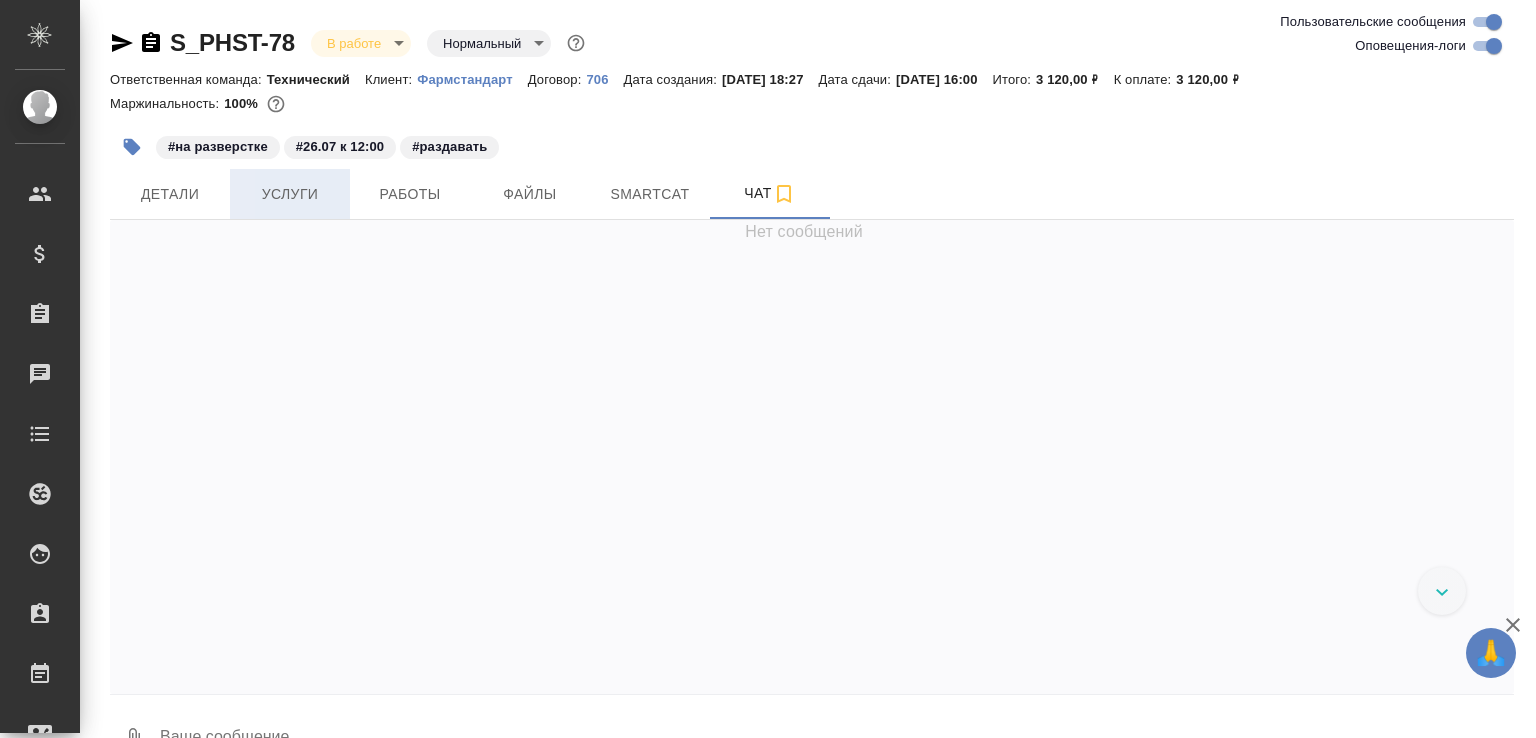 click on "Услуги" at bounding box center (290, 194) 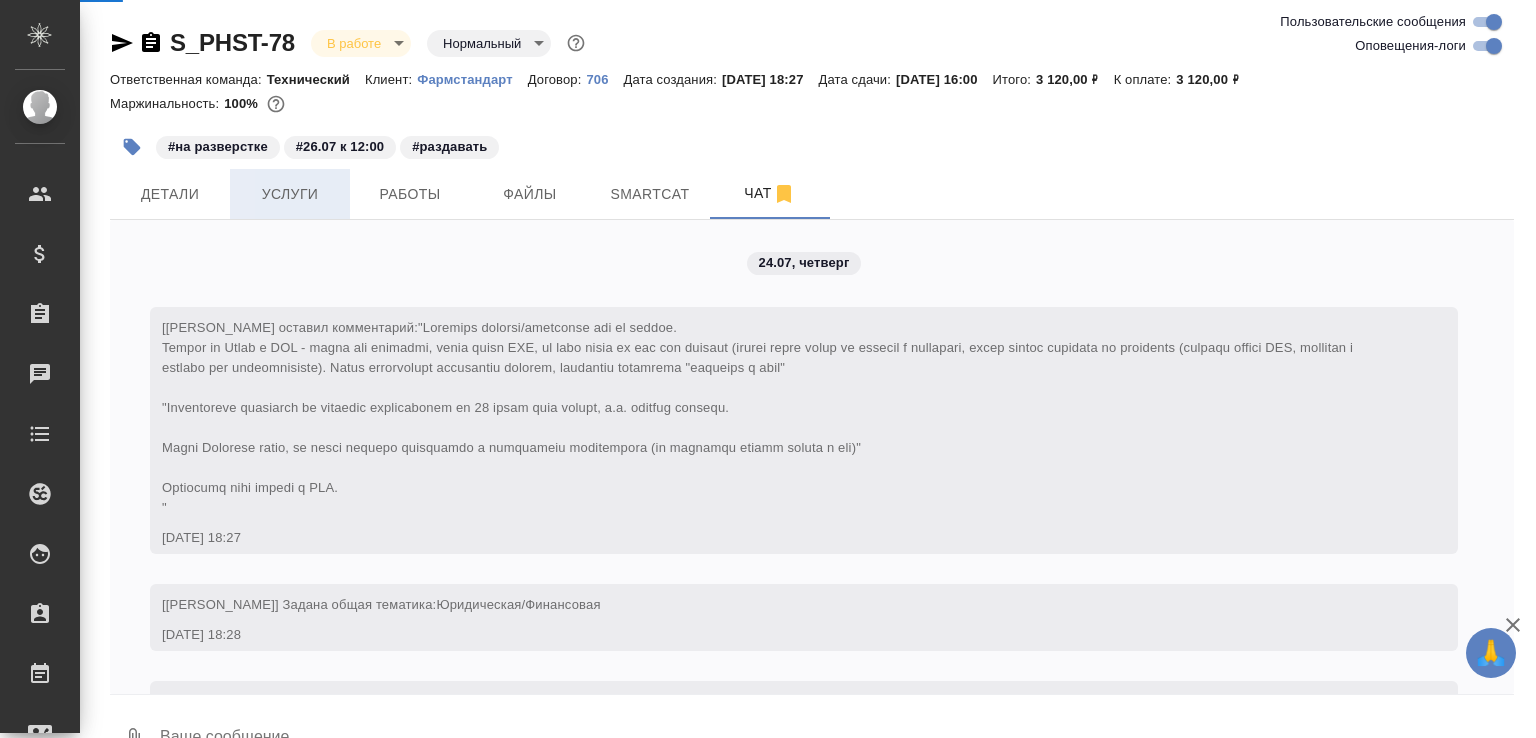 scroll, scrollTop: 5365, scrollLeft: 0, axis: vertical 